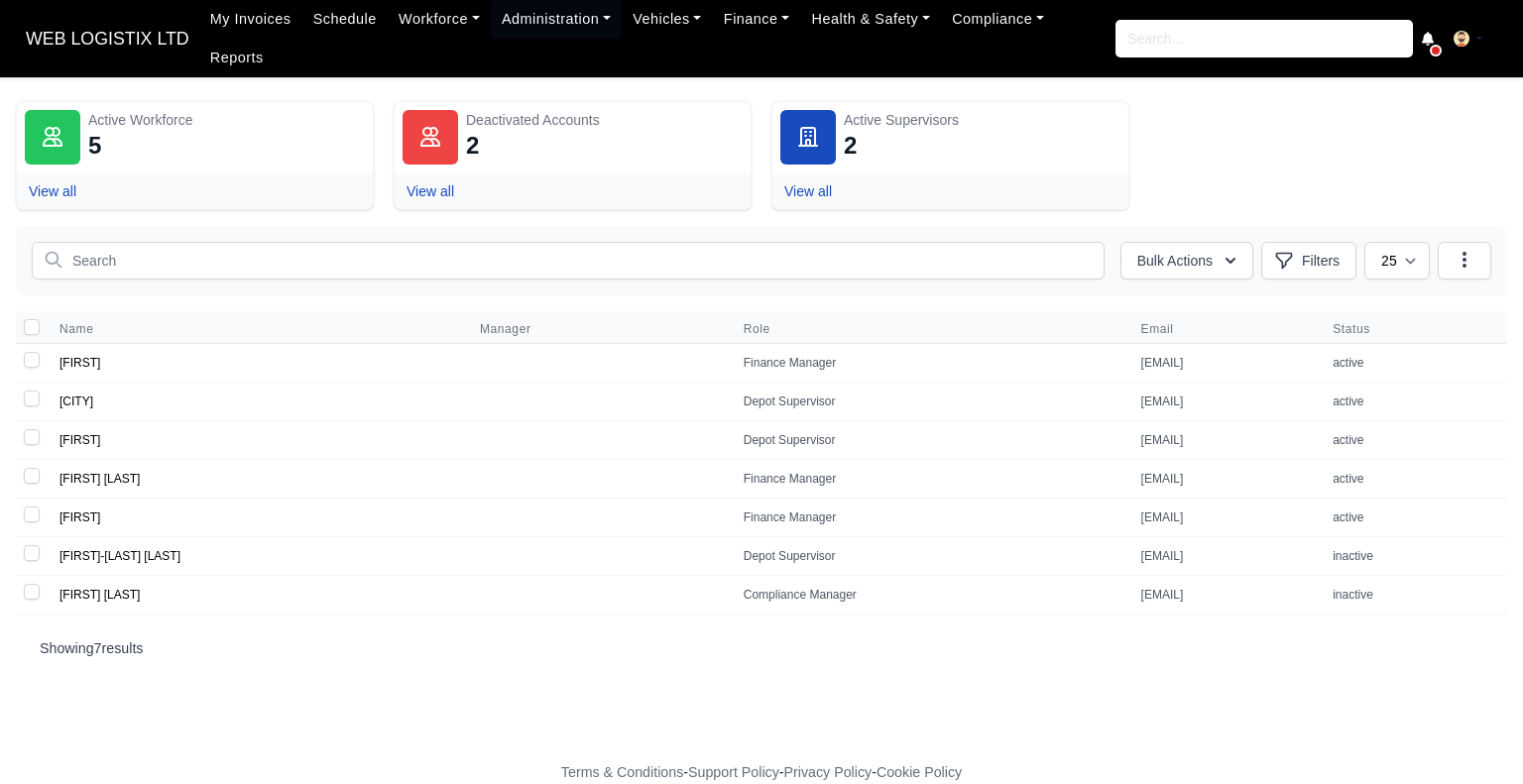 scroll, scrollTop: 0, scrollLeft: 0, axis: both 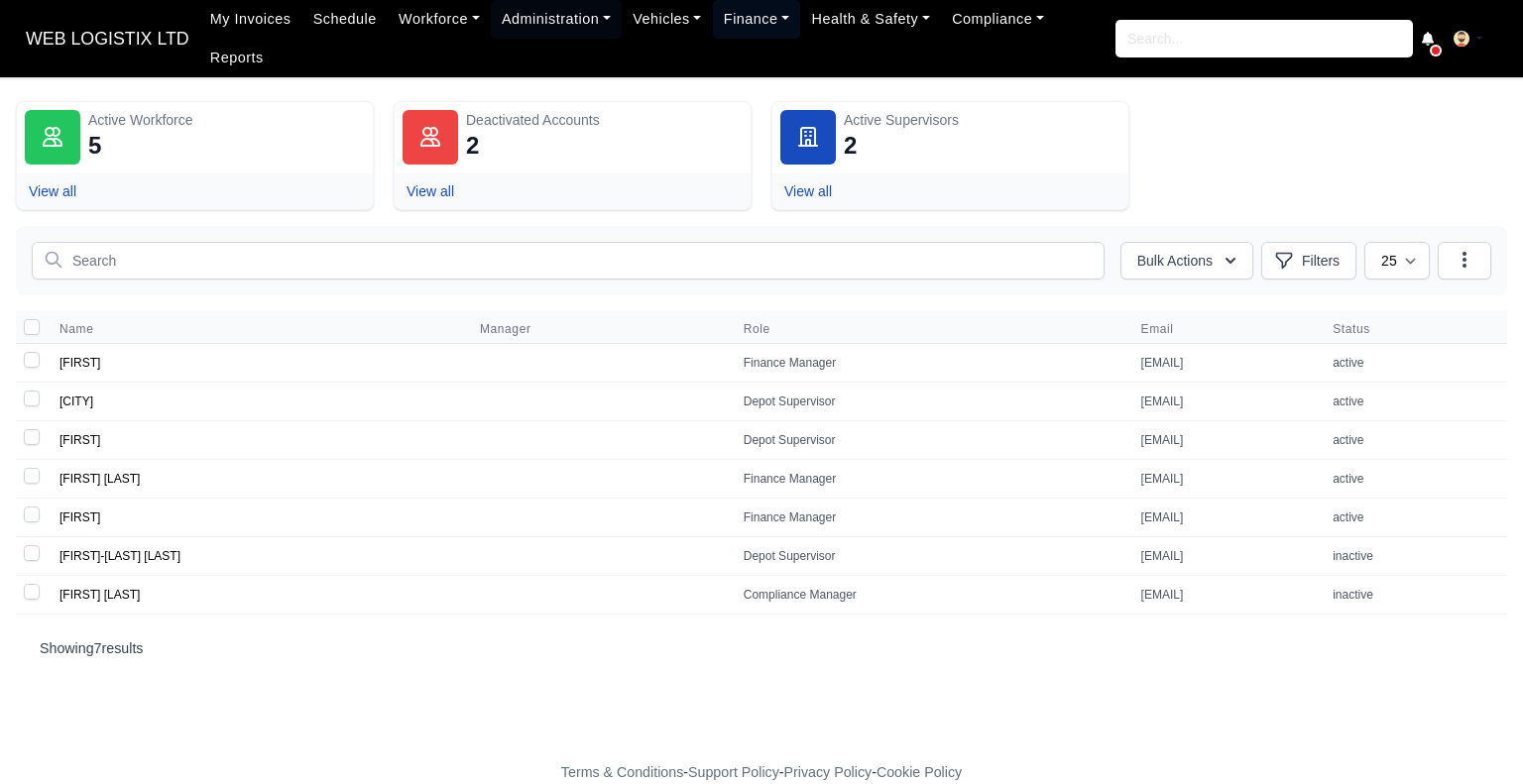 click on "Finance" at bounding box center [757, 19] 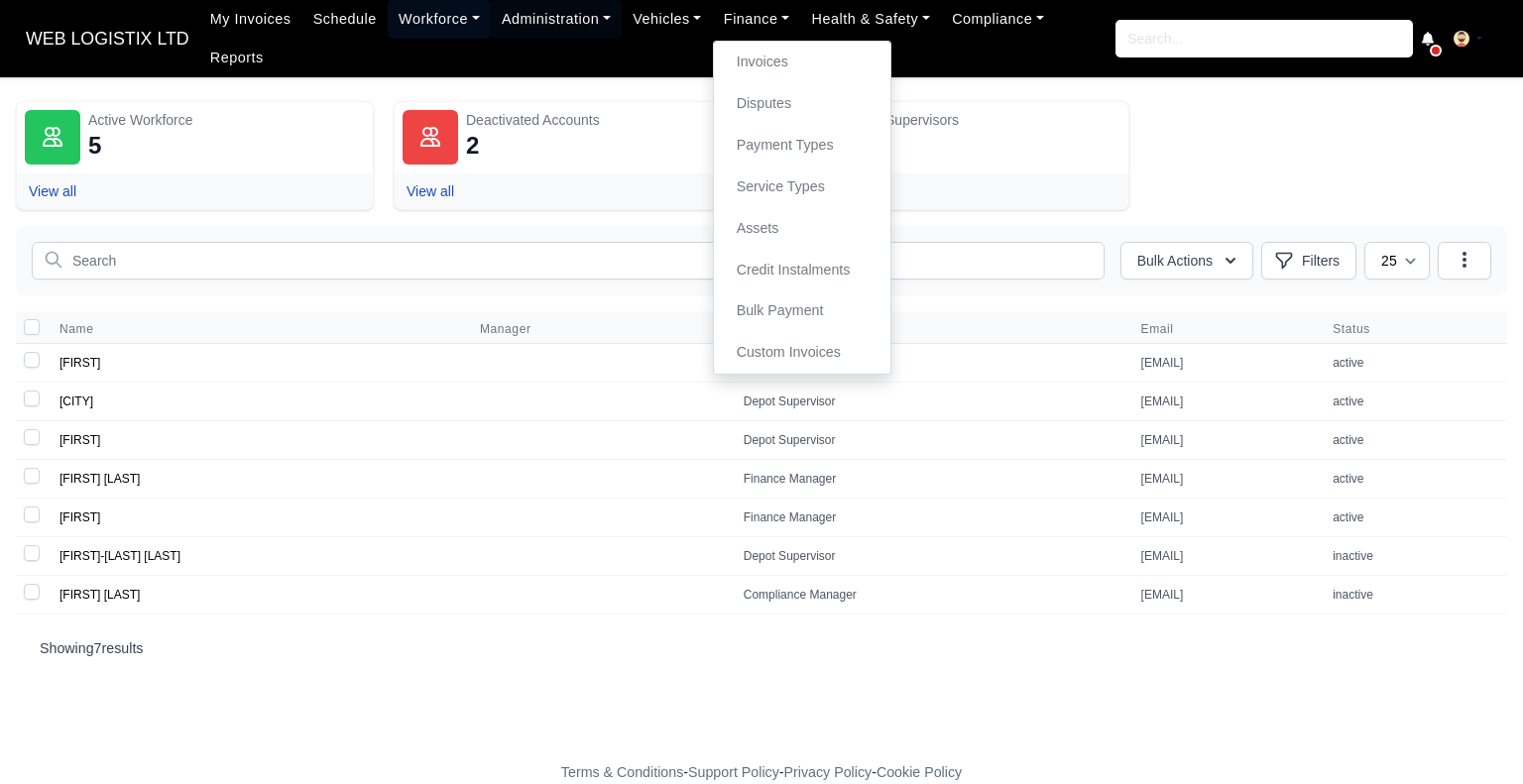 click on "Workforce" at bounding box center (439, 19) 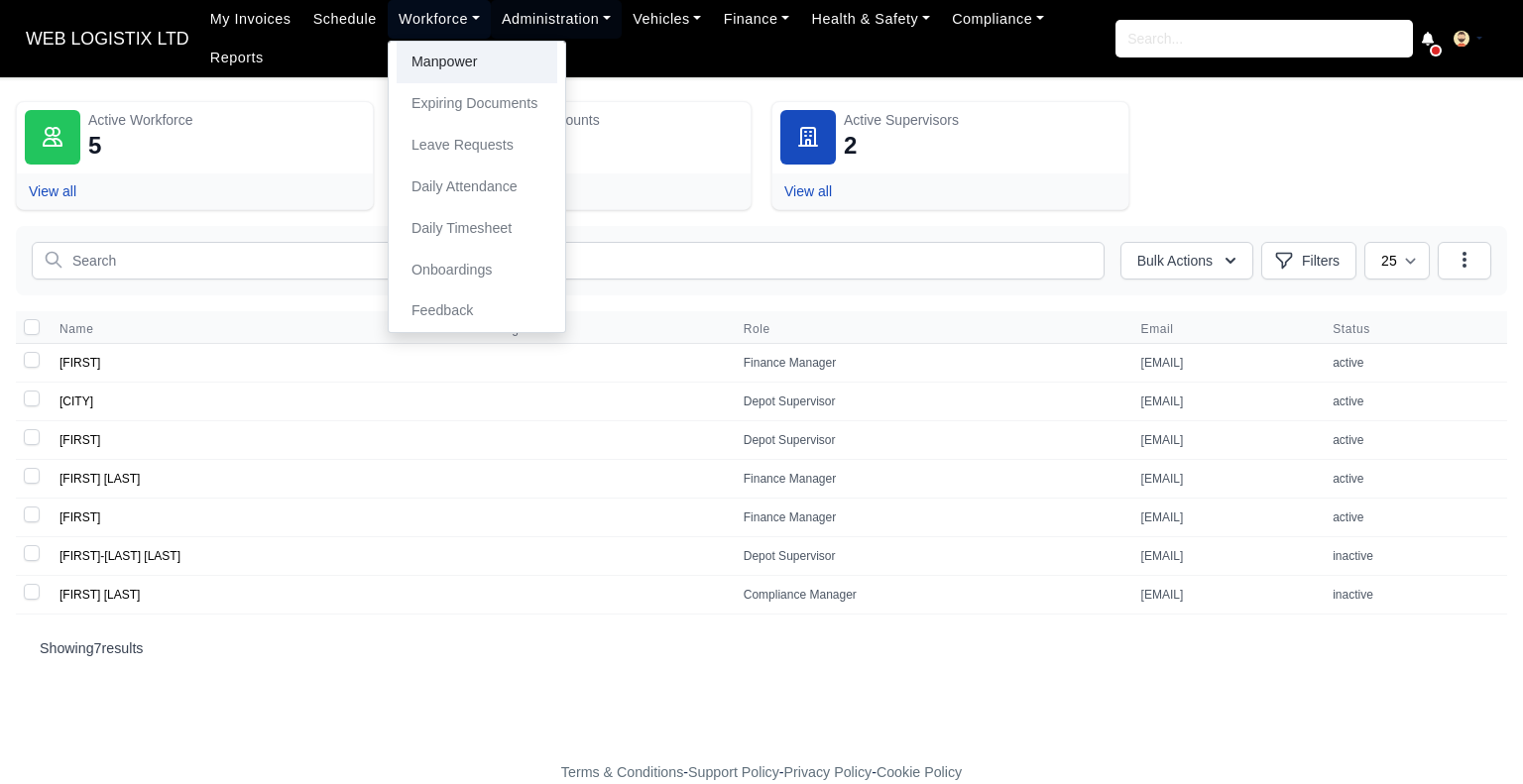 click on "Manpower" at bounding box center (477, 62) 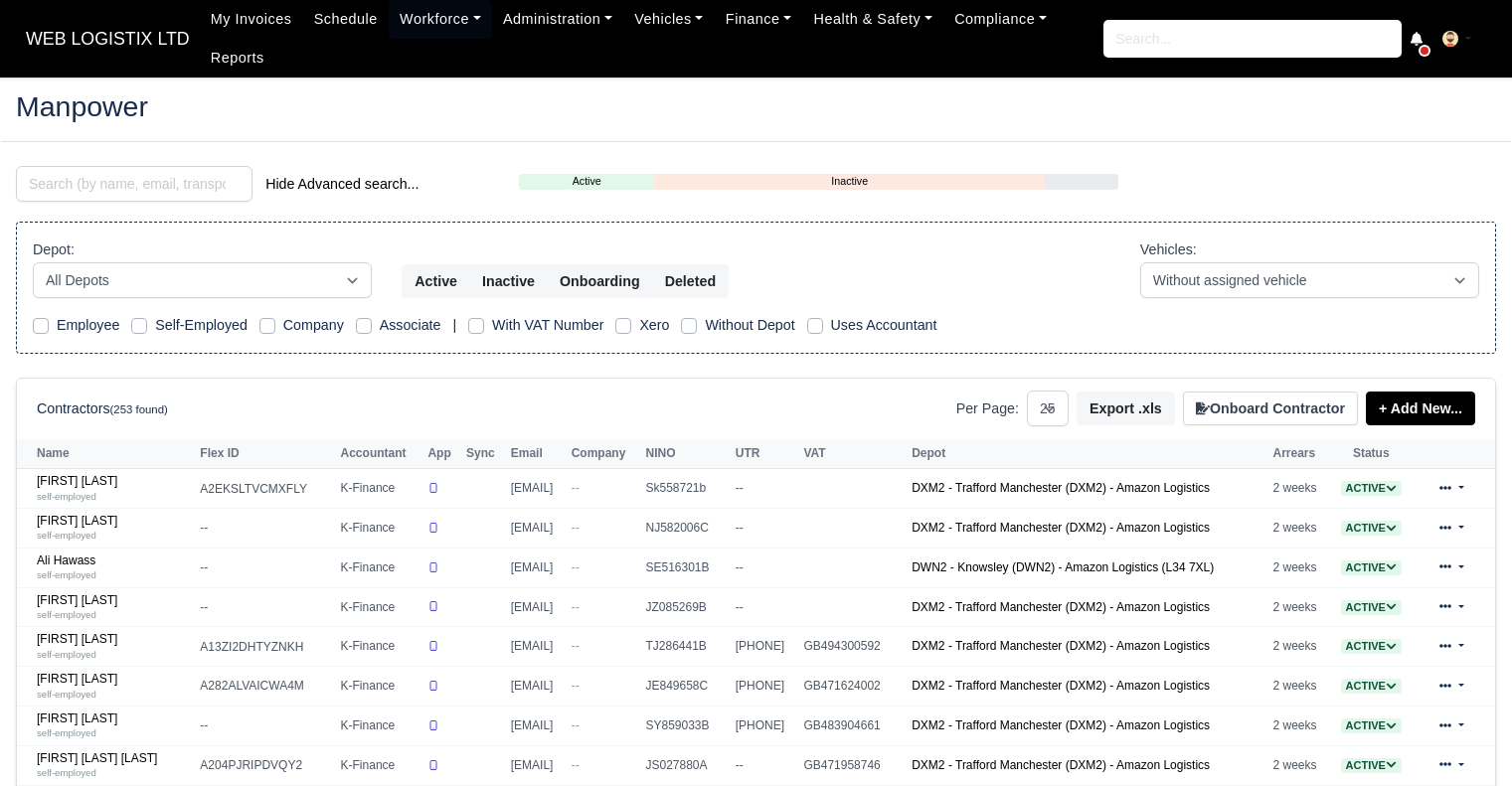 select on "25" 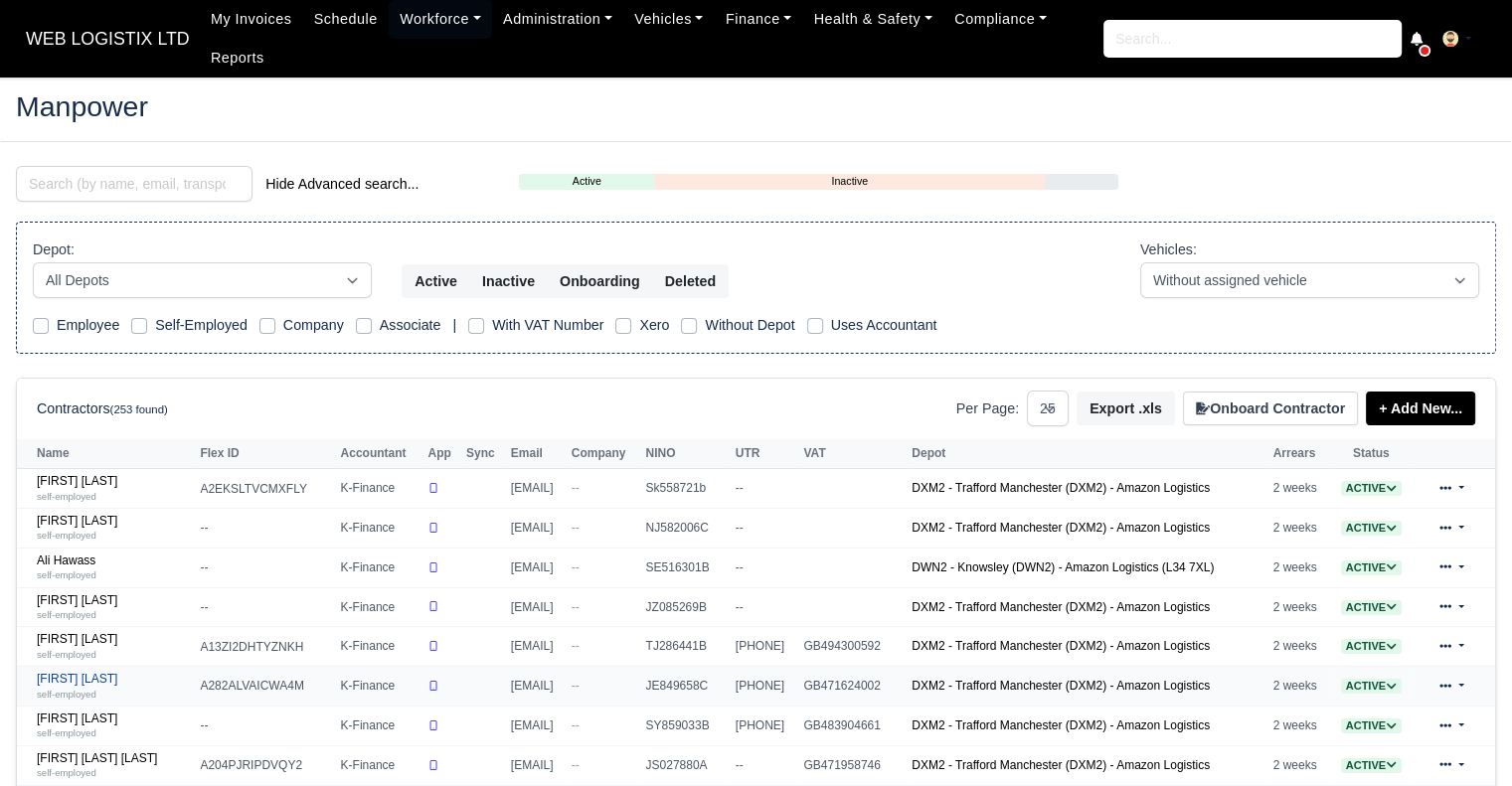 click on "[FIRST] [LAST]
[OCCUPATION]" at bounding box center [113, 686] 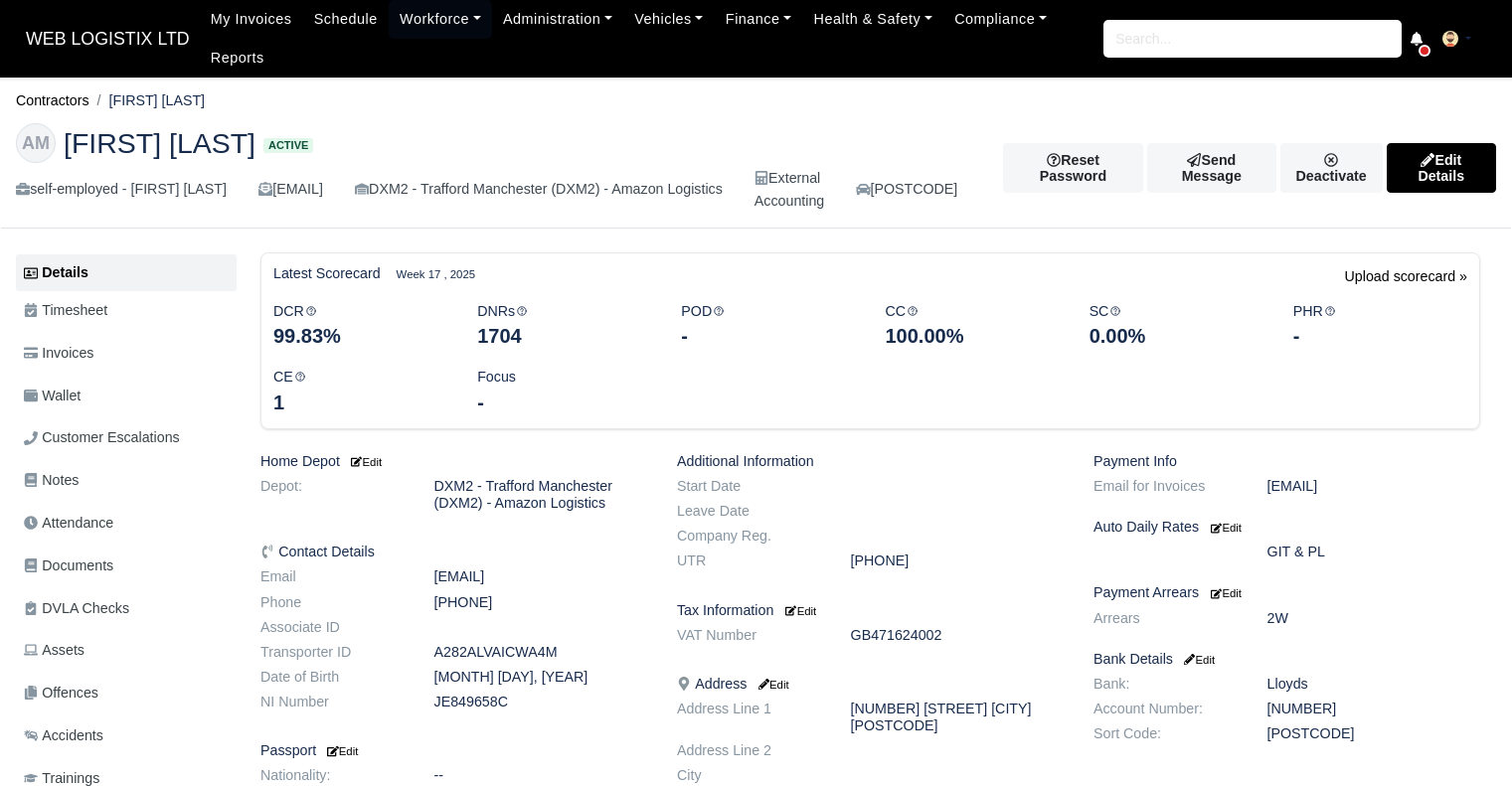 scroll, scrollTop: 0, scrollLeft: 0, axis: both 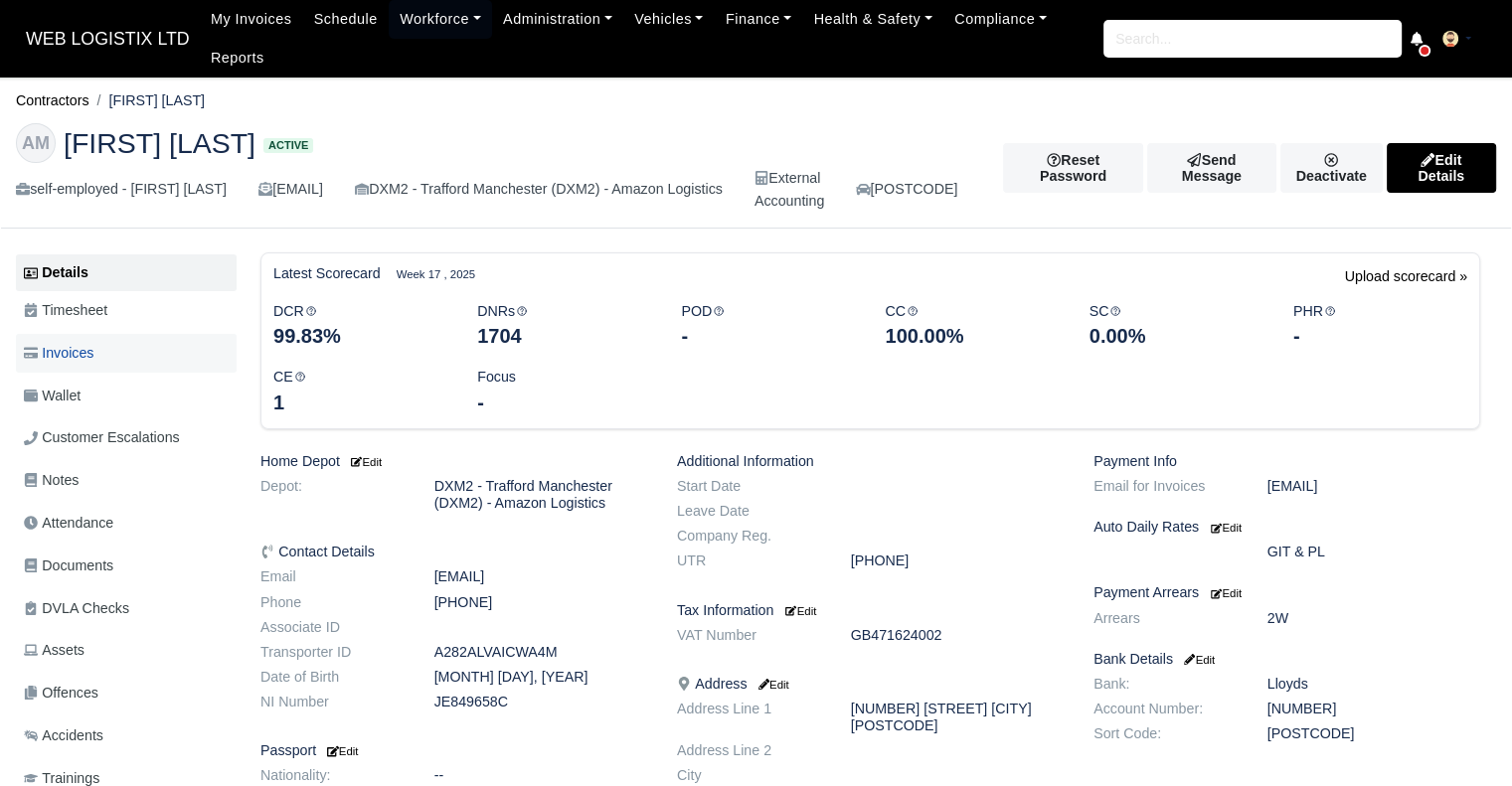 click on "Invoices" at bounding box center [126, 353] 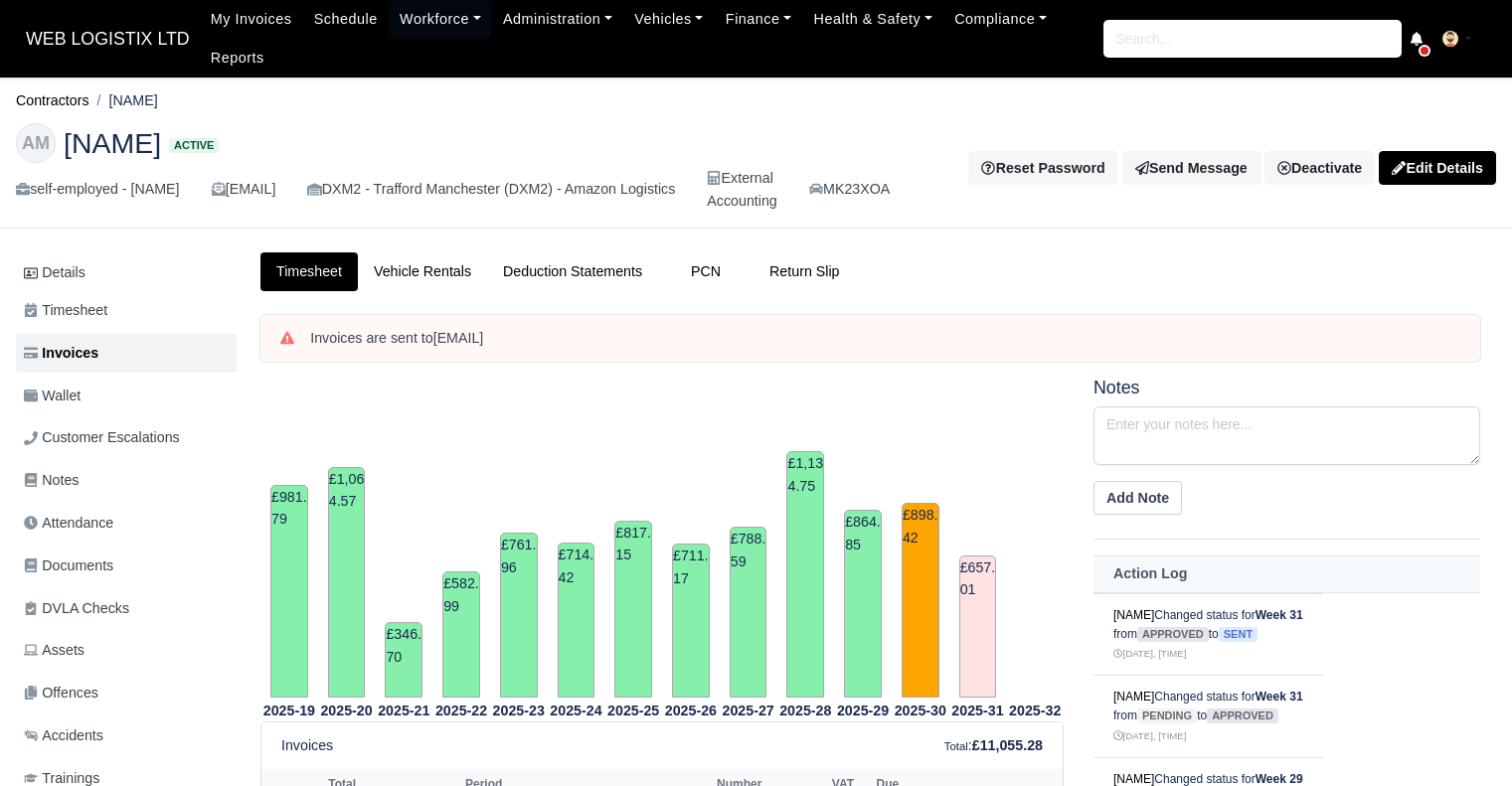 scroll, scrollTop: 0, scrollLeft: 0, axis: both 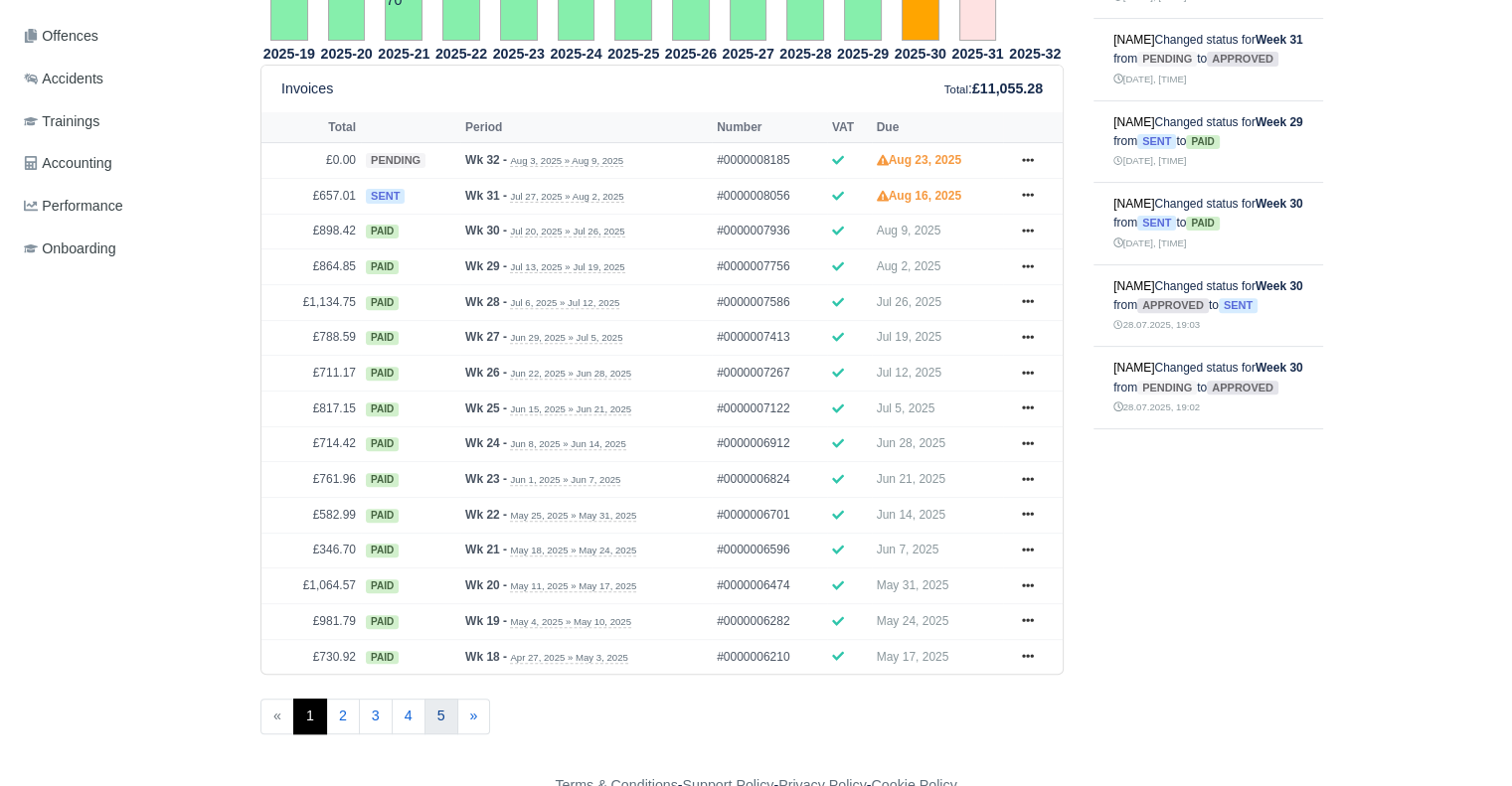 click on "5" at bounding box center [441, 716] 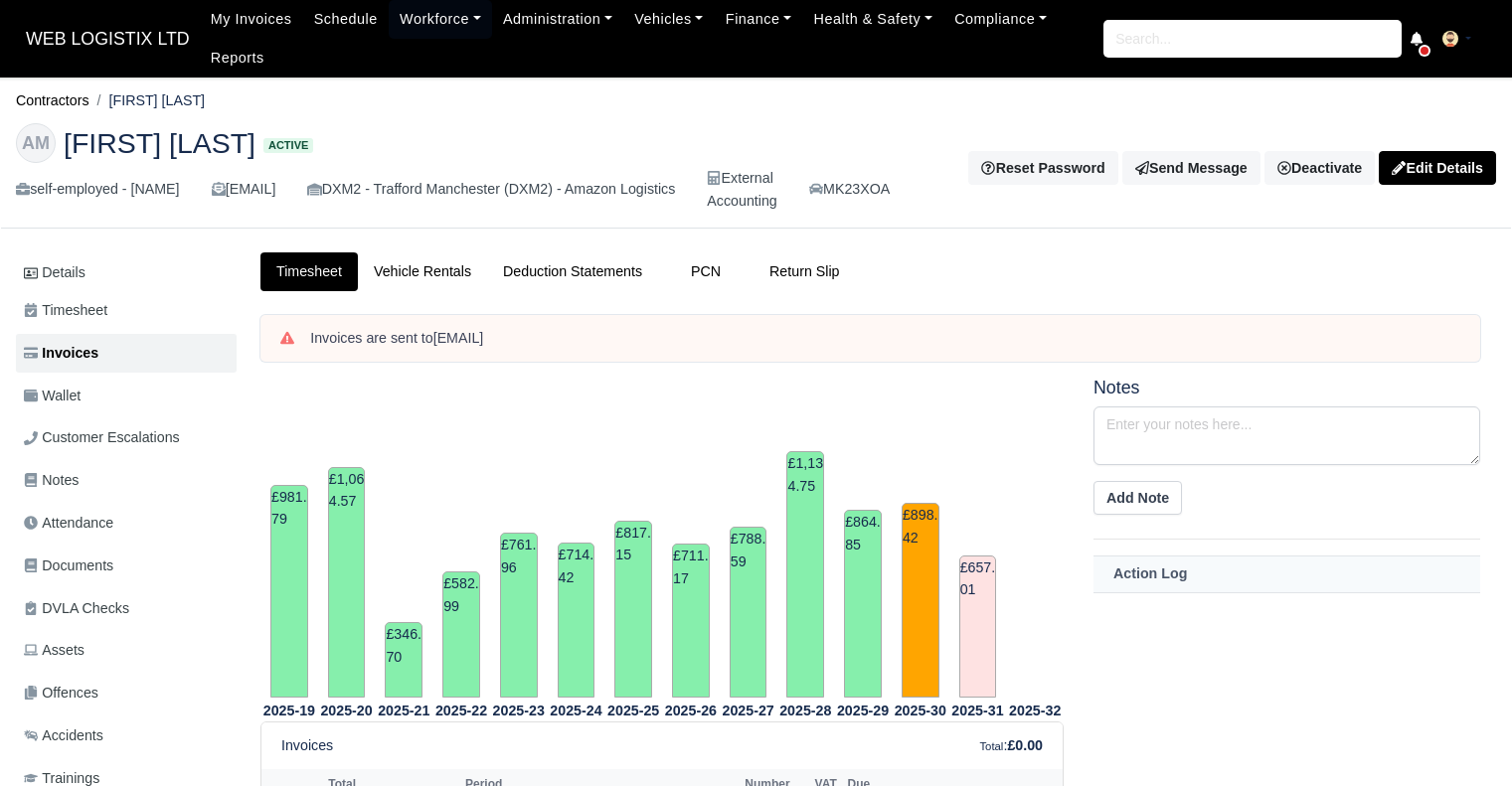 scroll, scrollTop: 0, scrollLeft: 0, axis: both 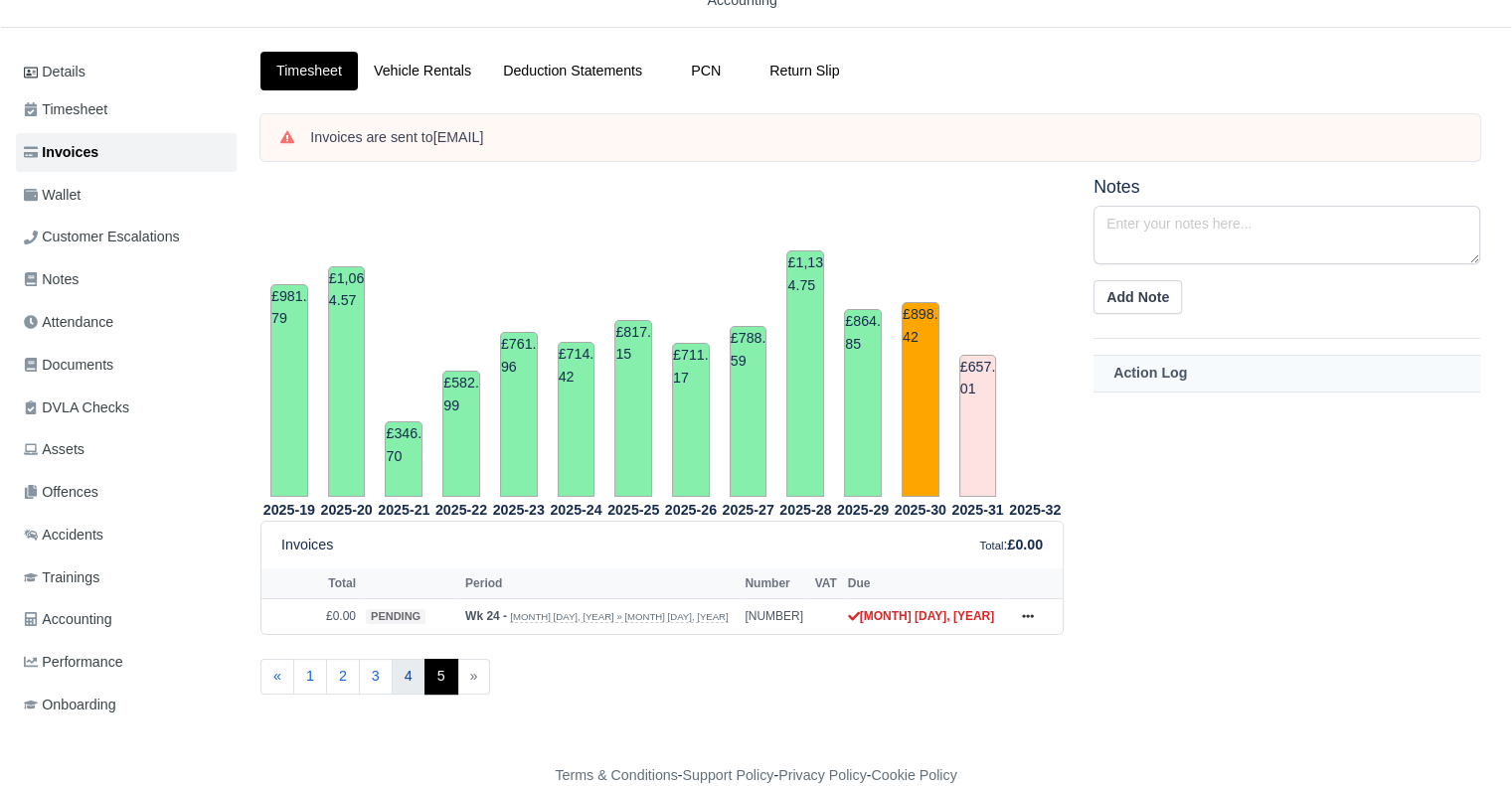 click on "4" at bounding box center (409, 677) 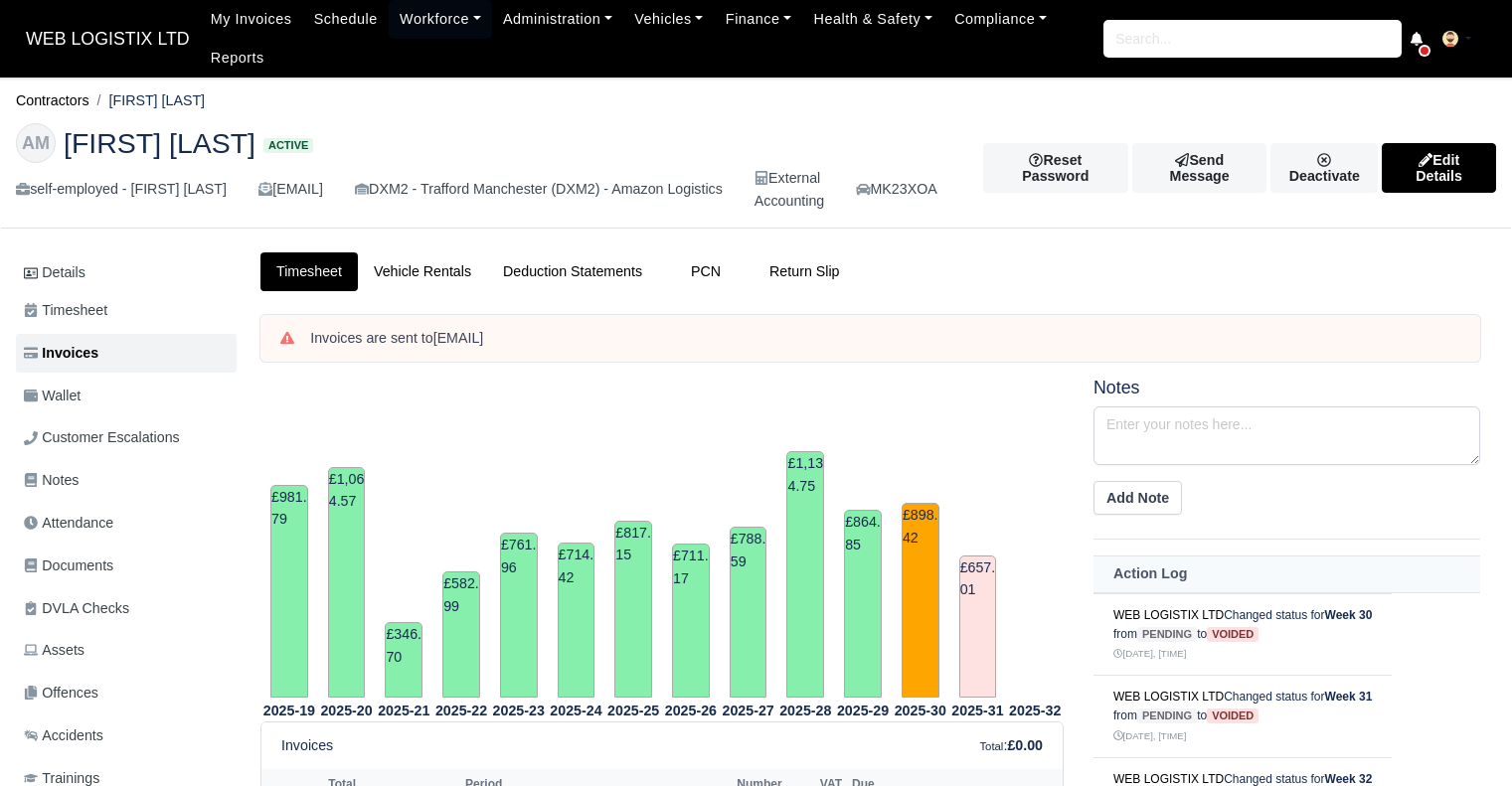 scroll, scrollTop: 0, scrollLeft: 0, axis: both 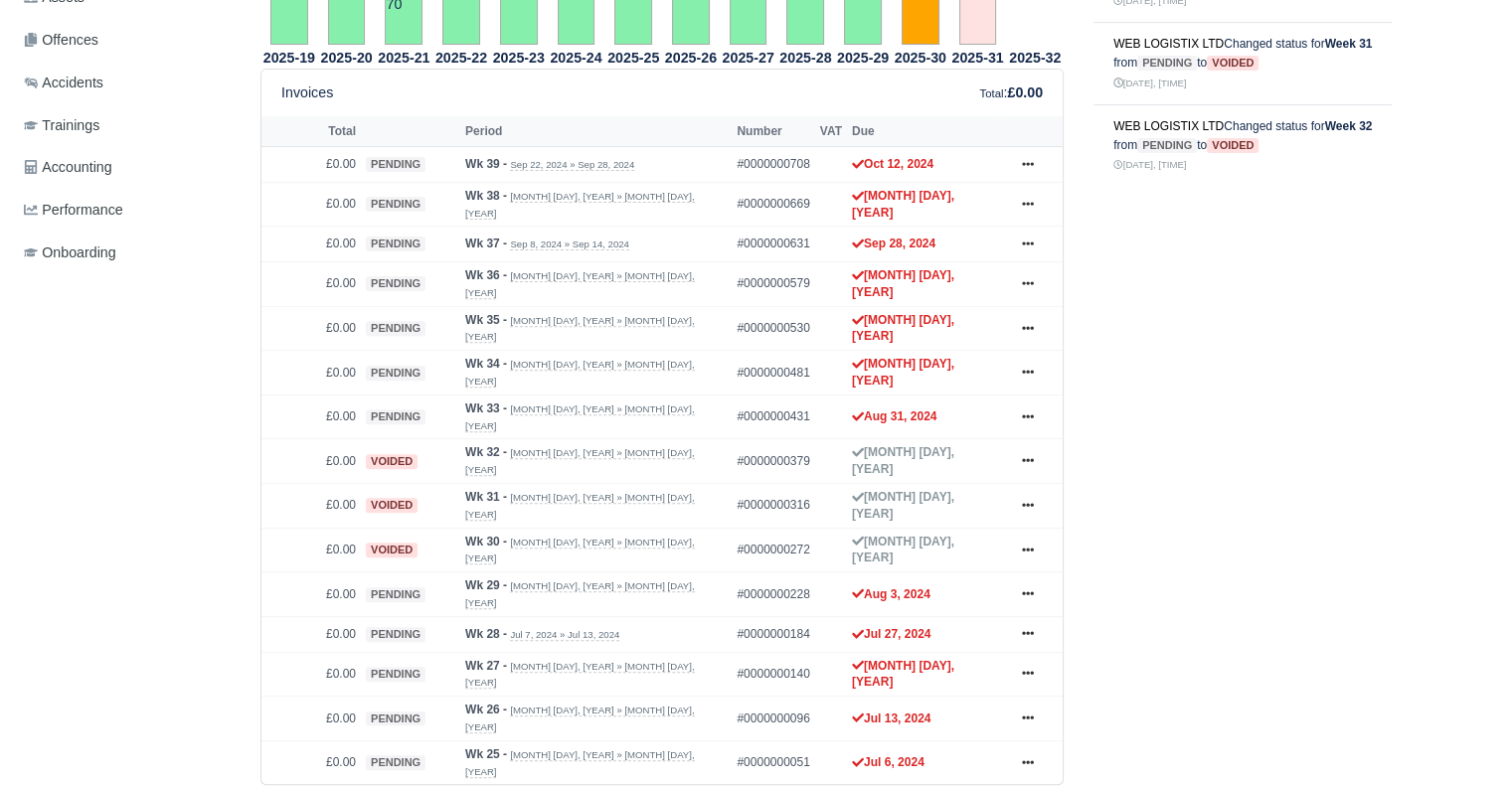 click on "Notes
Add Note
Action Log
WEB LOGISTIX LTD
Changed status for
Week 30
from  pending
to  voided
[DATE], [TIME]" at bounding box center (1286, 304) 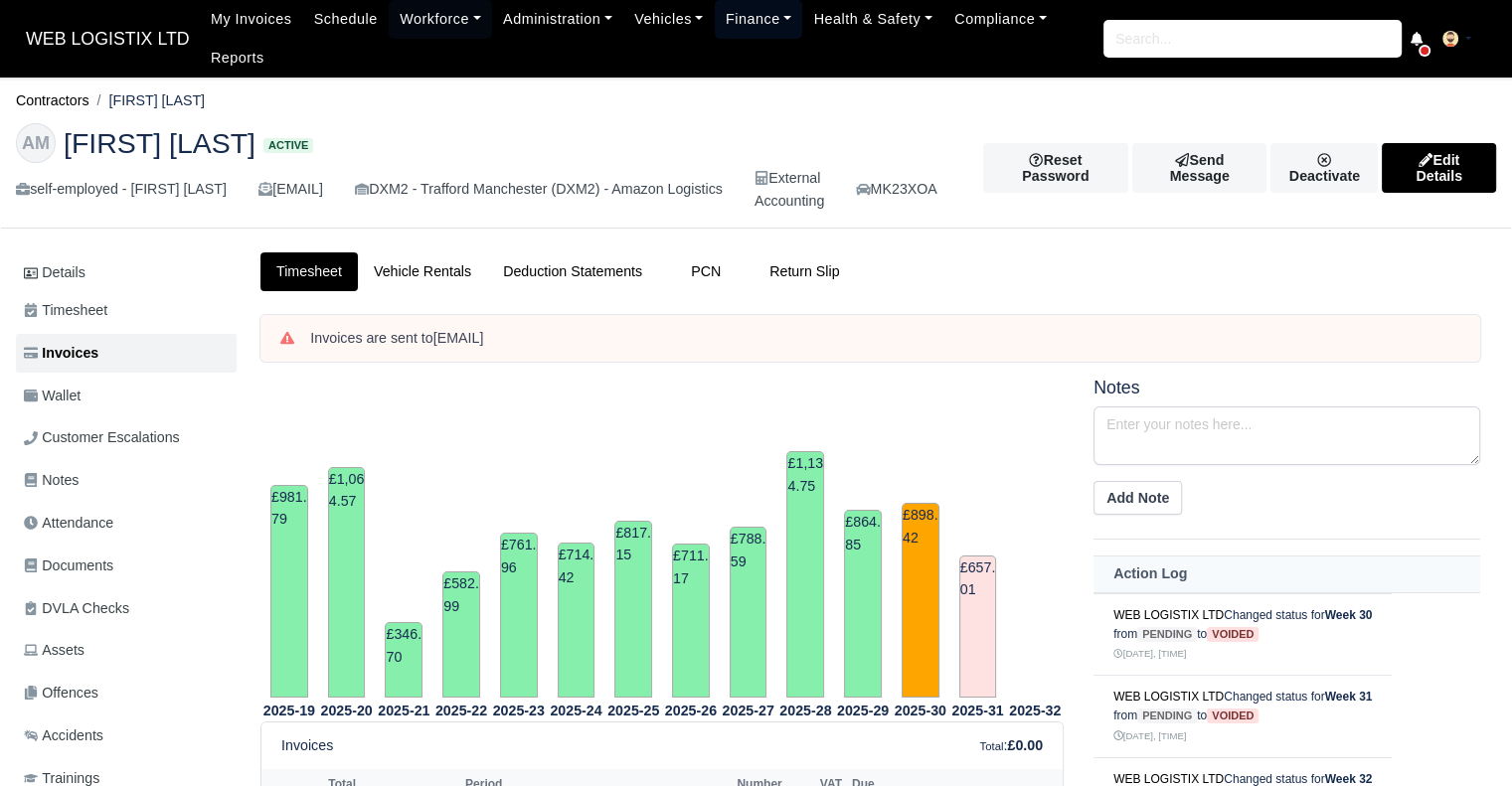 click on "Finance" at bounding box center (758, 19) 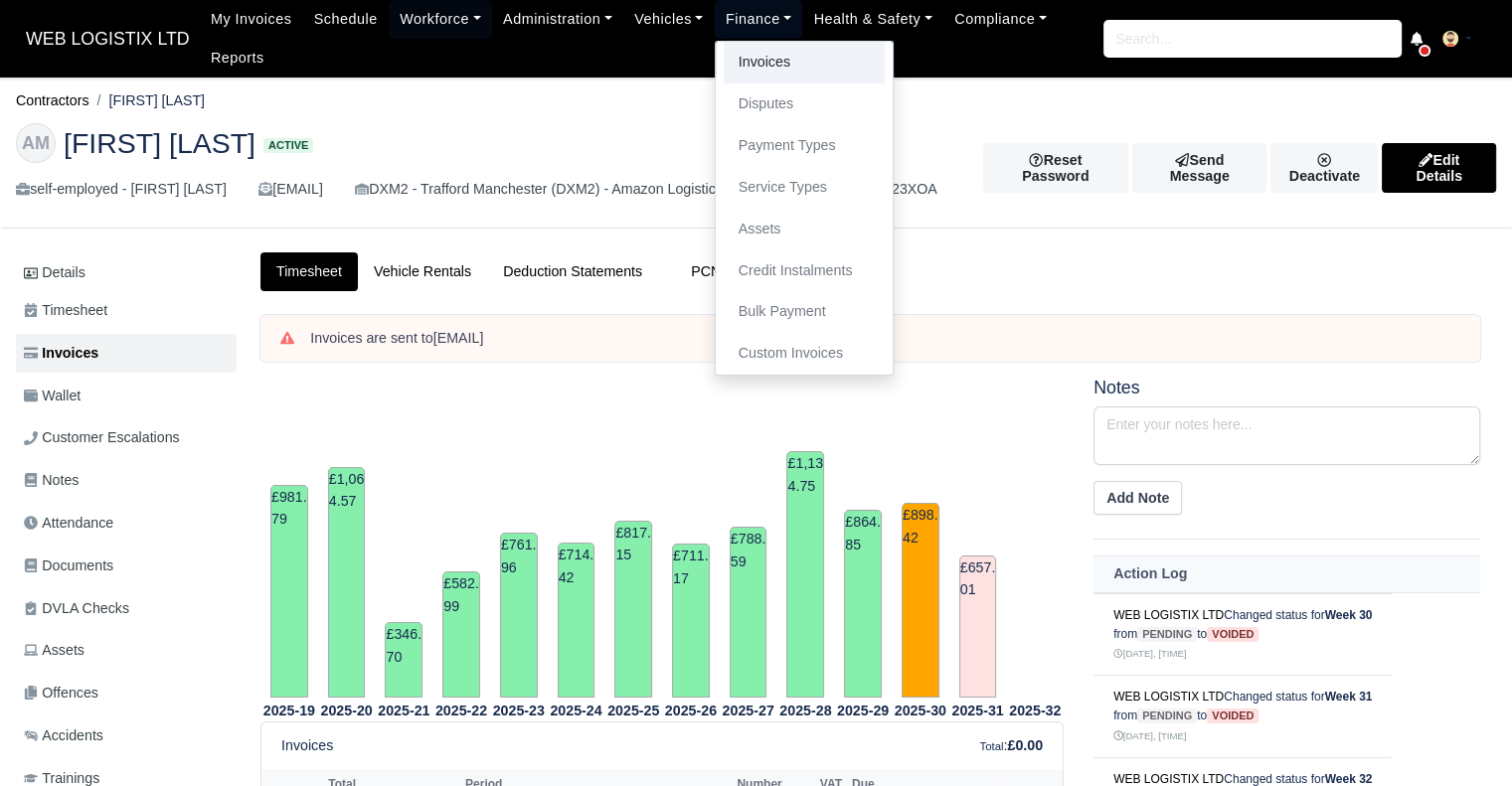 click on "Invoices" at bounding box center [804, 63] 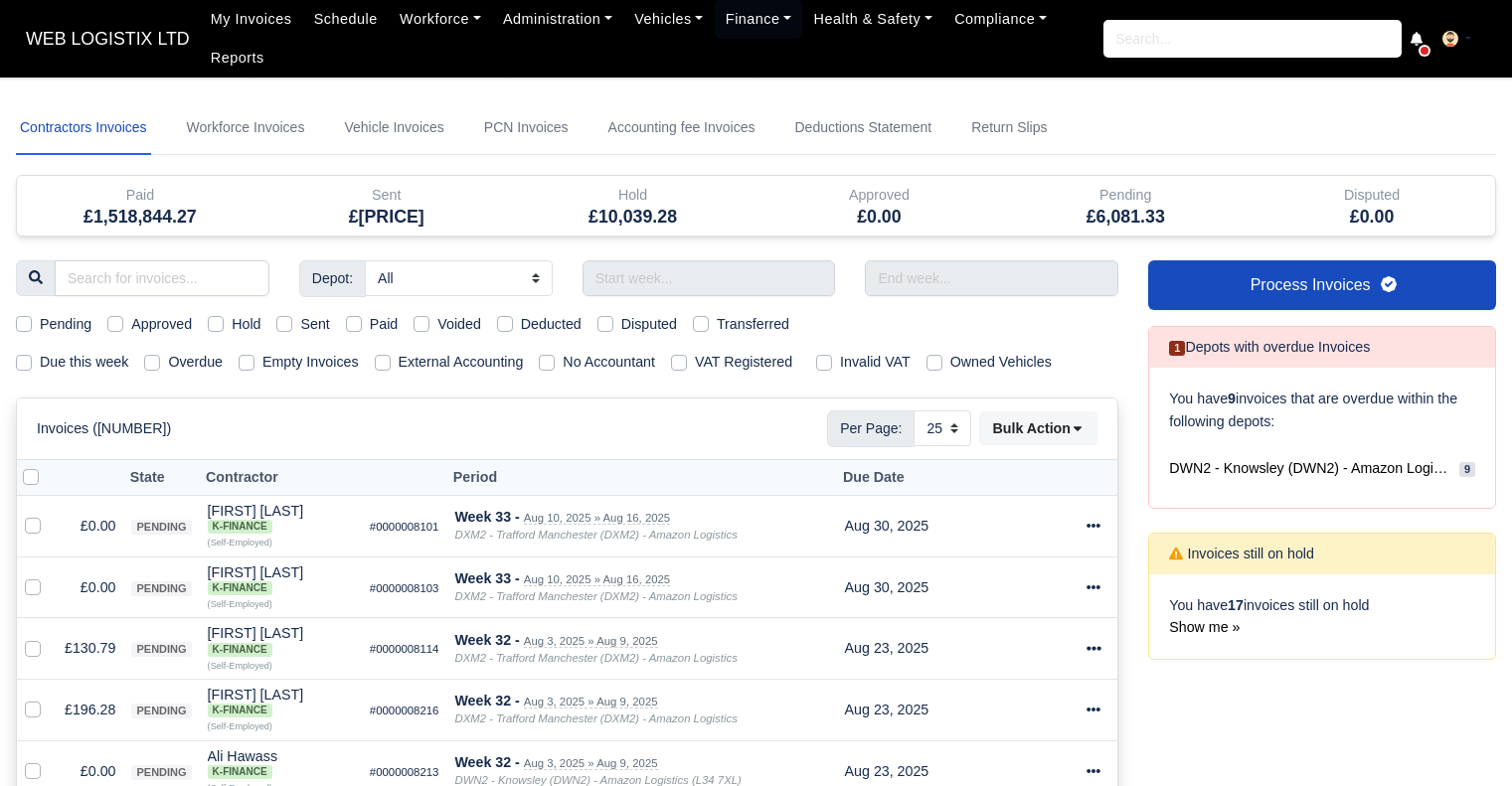 select on "25" 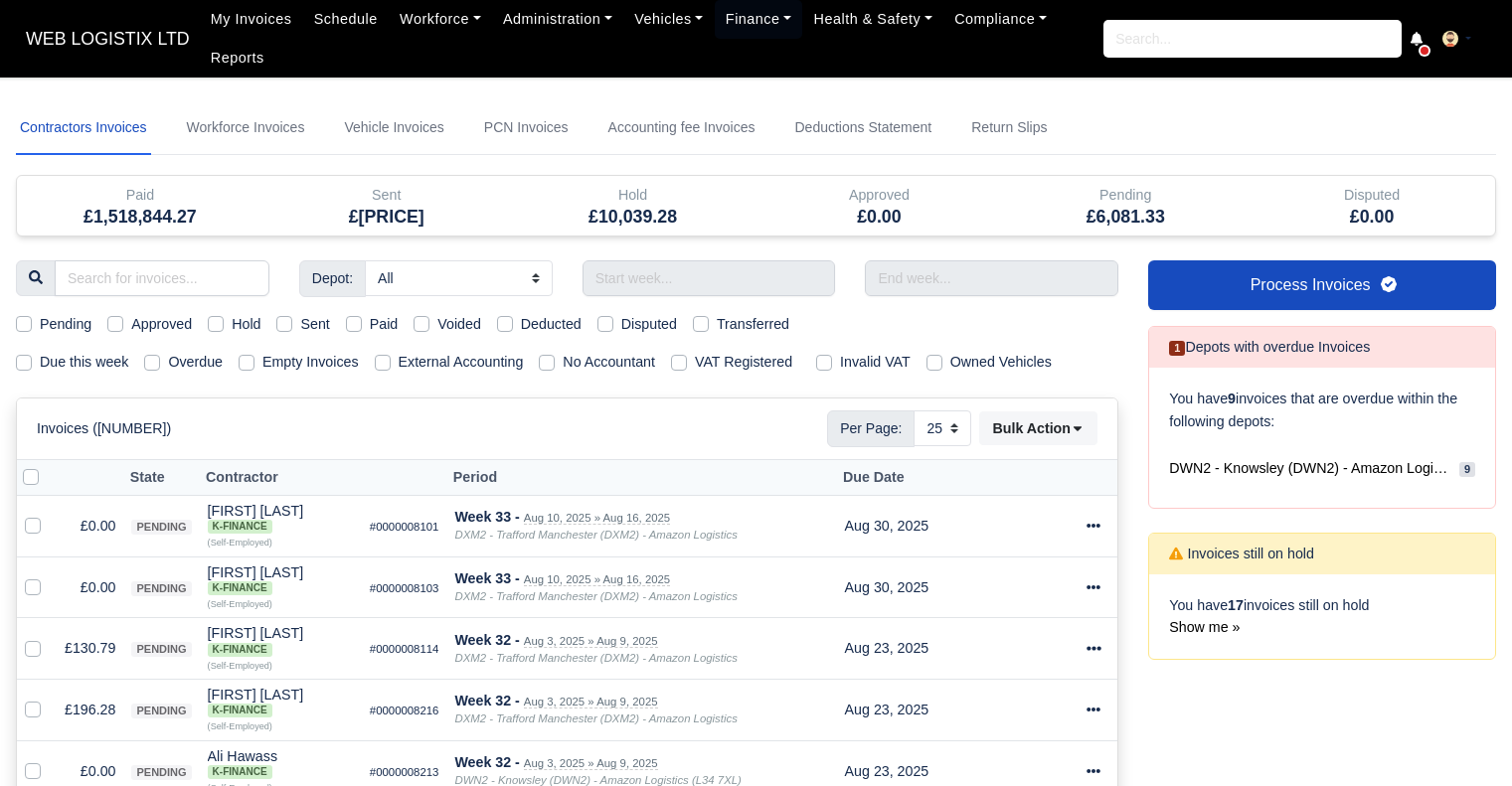 scroll, scrollTop: 0, scrollLeft: 0, axis: both 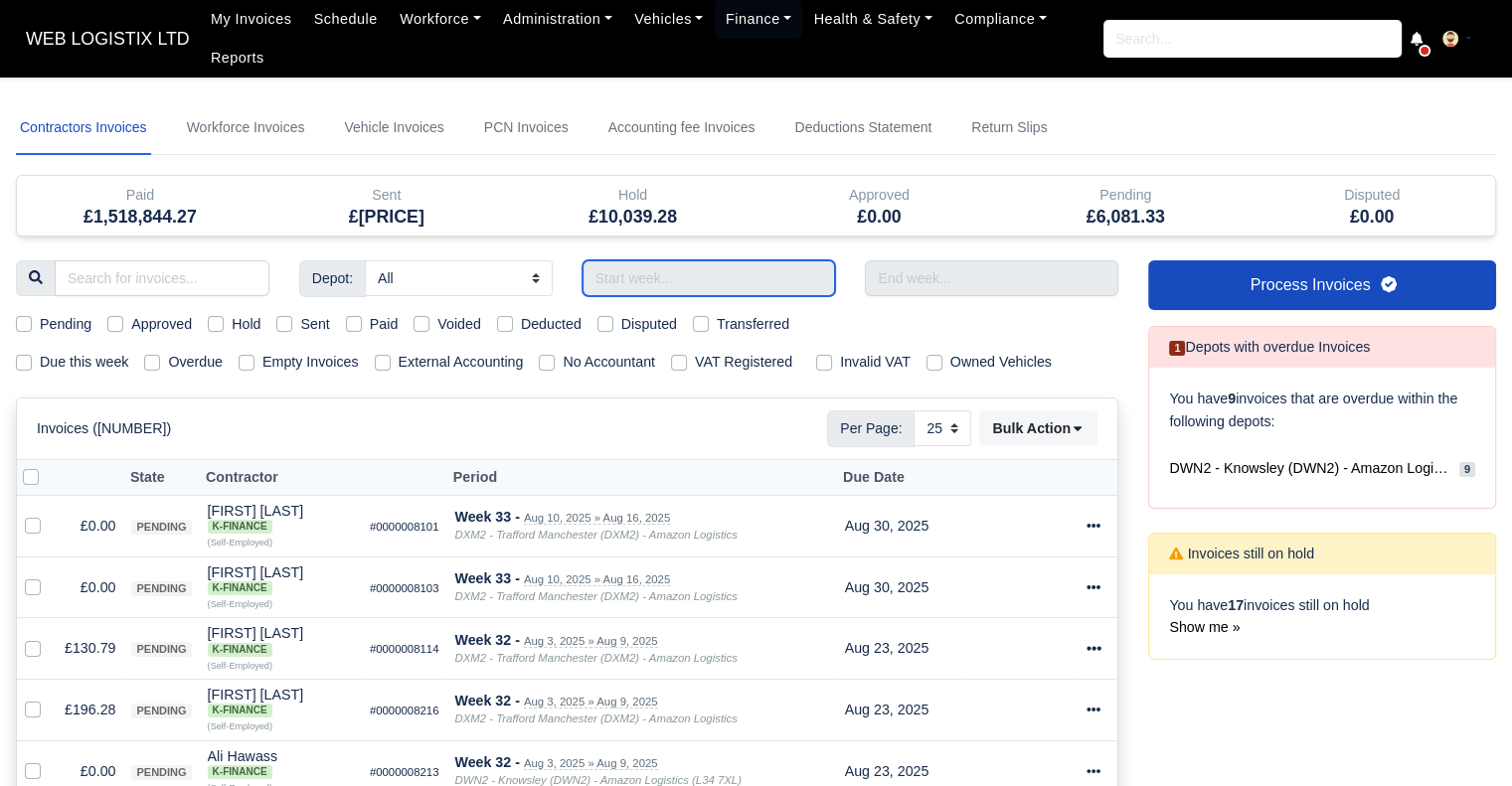 click at bounding box center [709, 278] 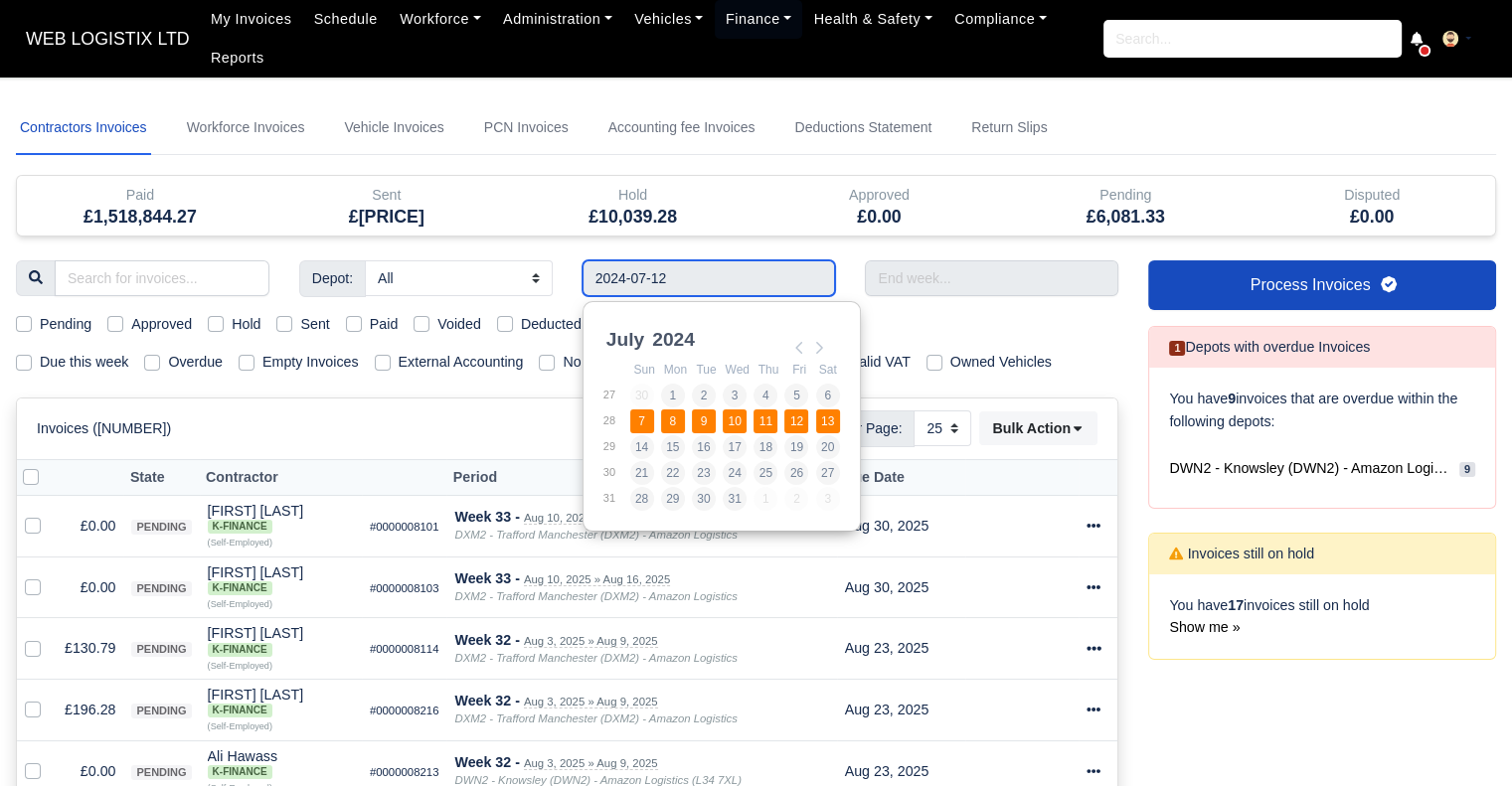 type on "07/07/2024 - 13/07/2024" 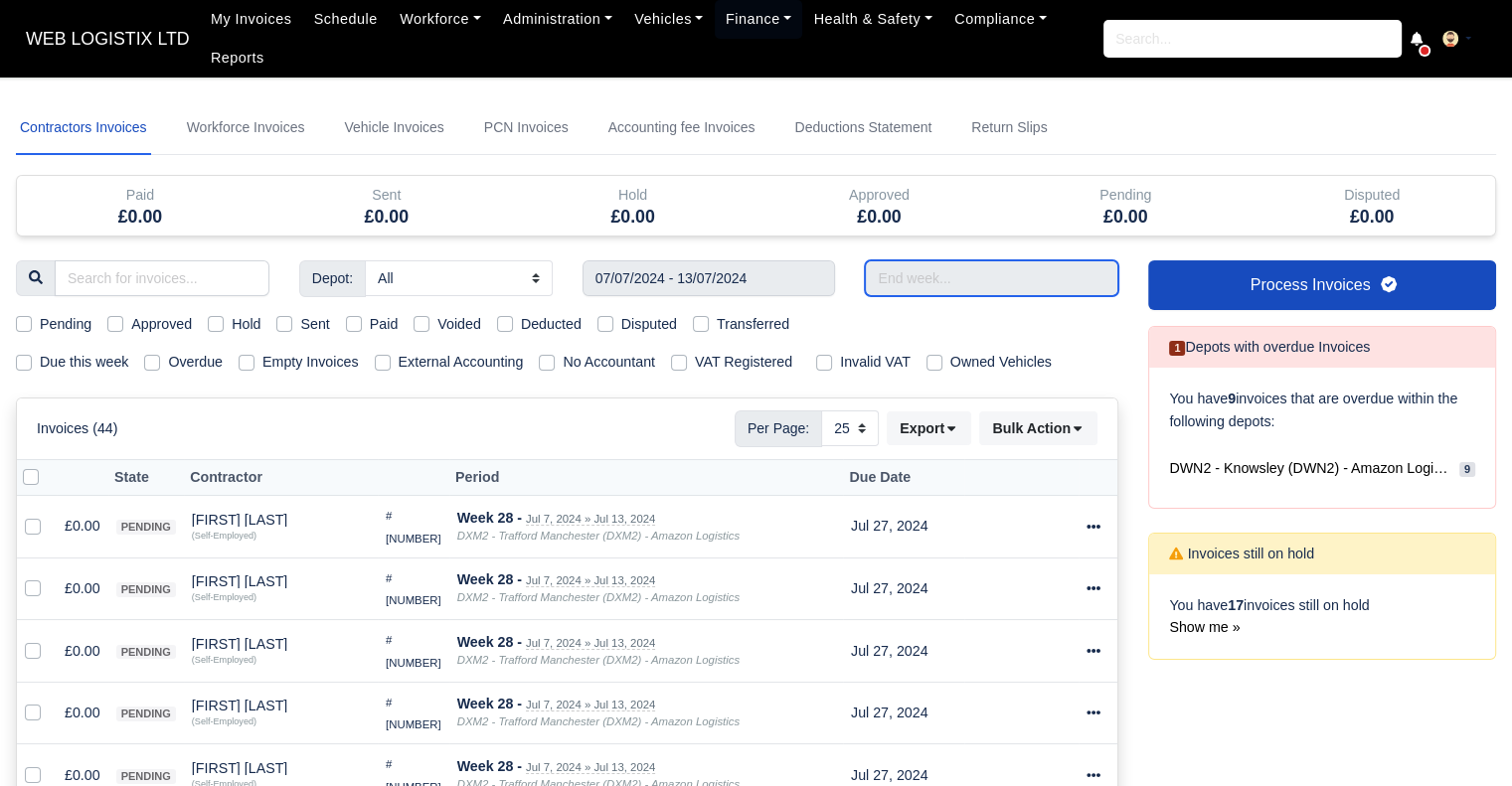 click at bounding box center [991, 278] 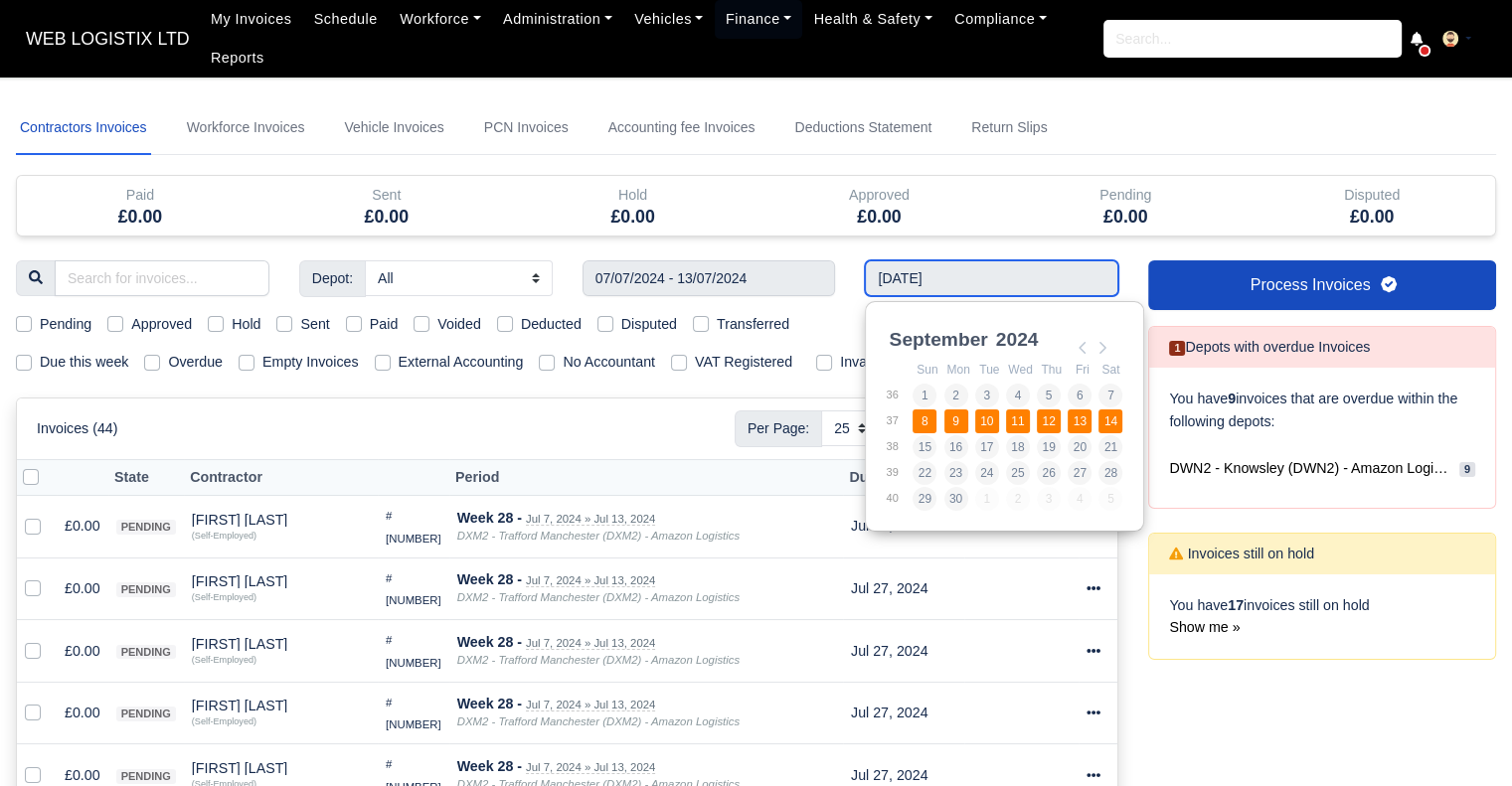 type on "08/09/2024 - 14/09/2024" 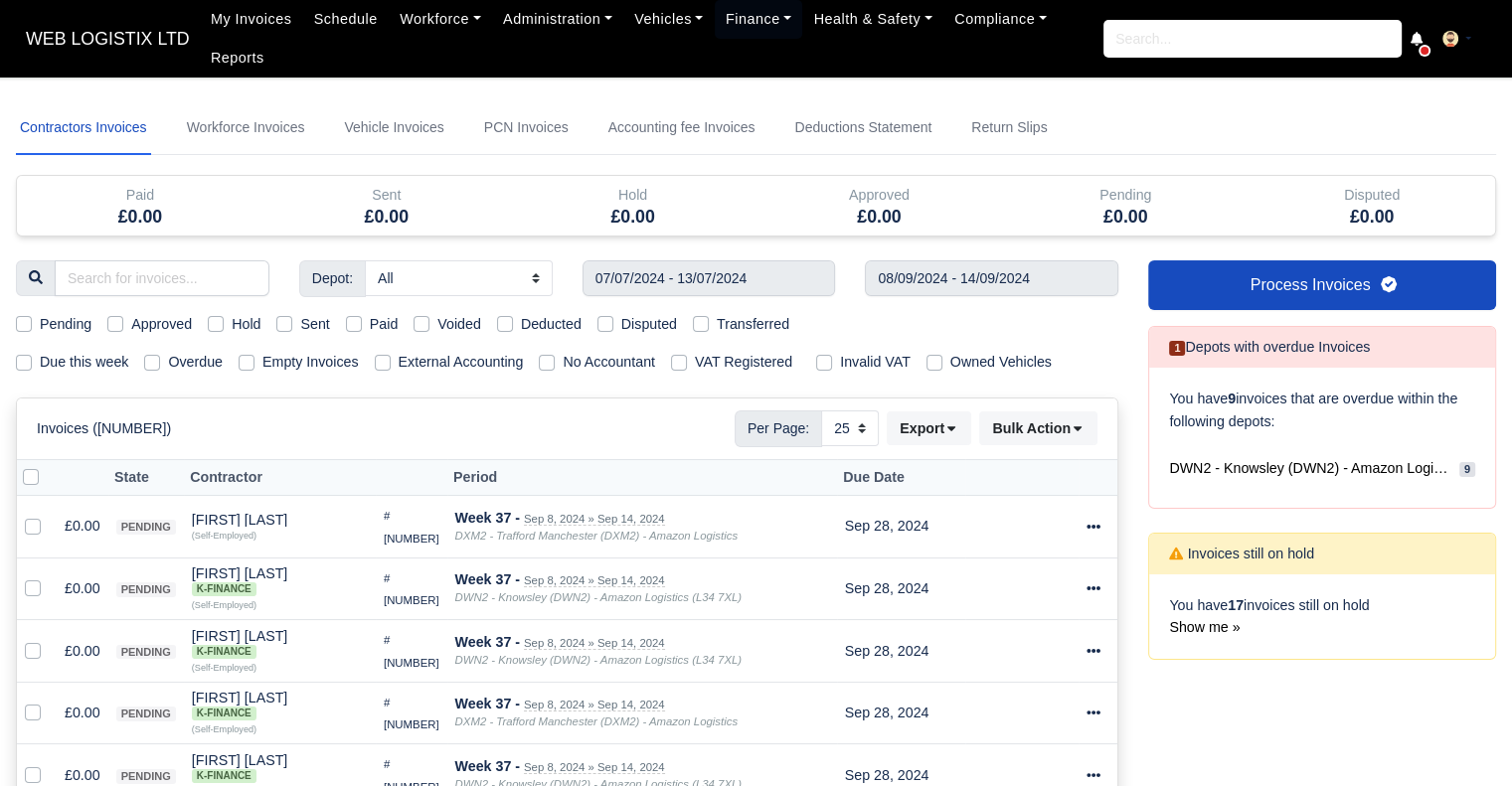 click on "Paid" at bounding box center (384, 324) 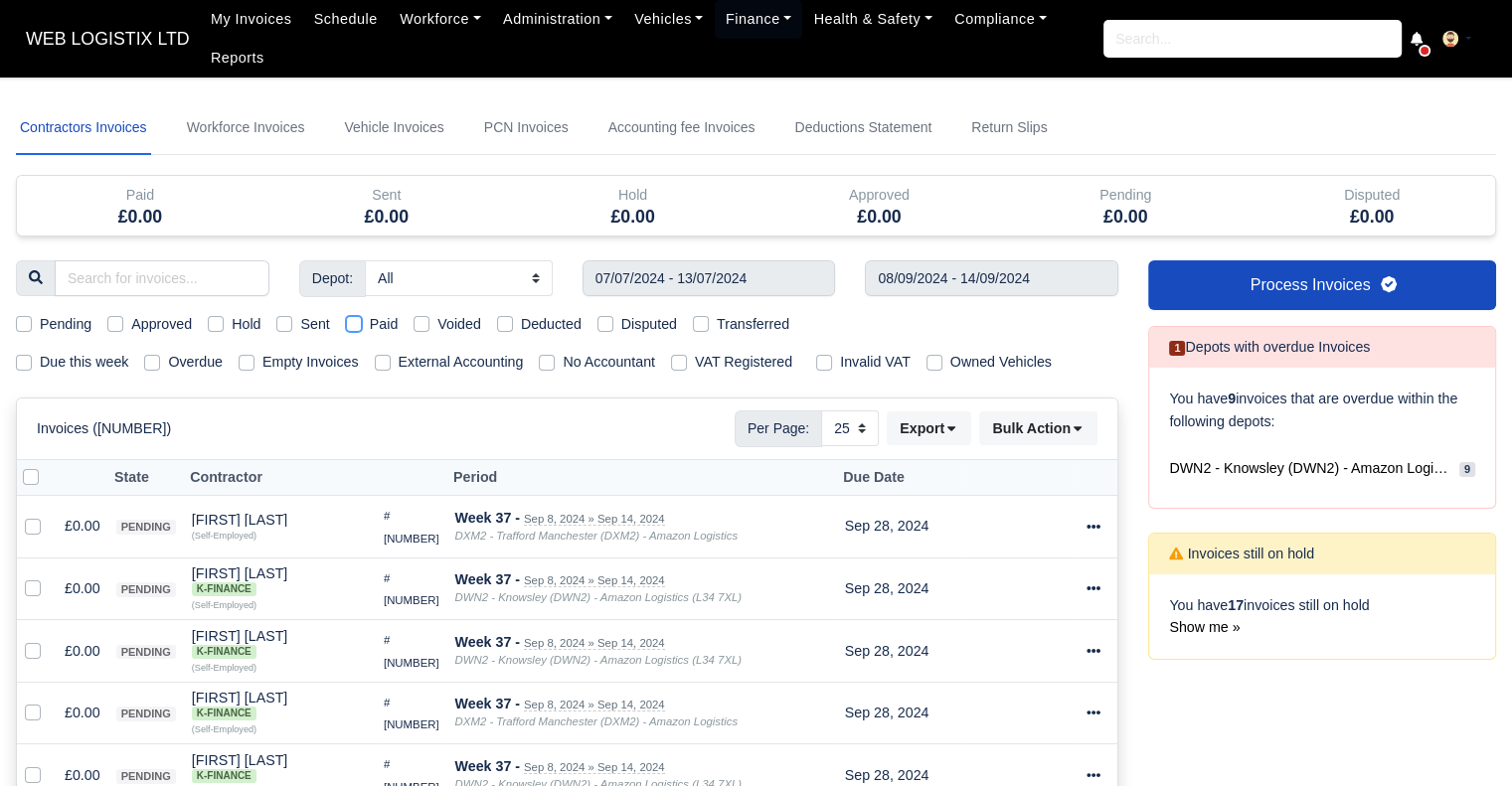 click on "Paid" at bounding box center [354, 321] 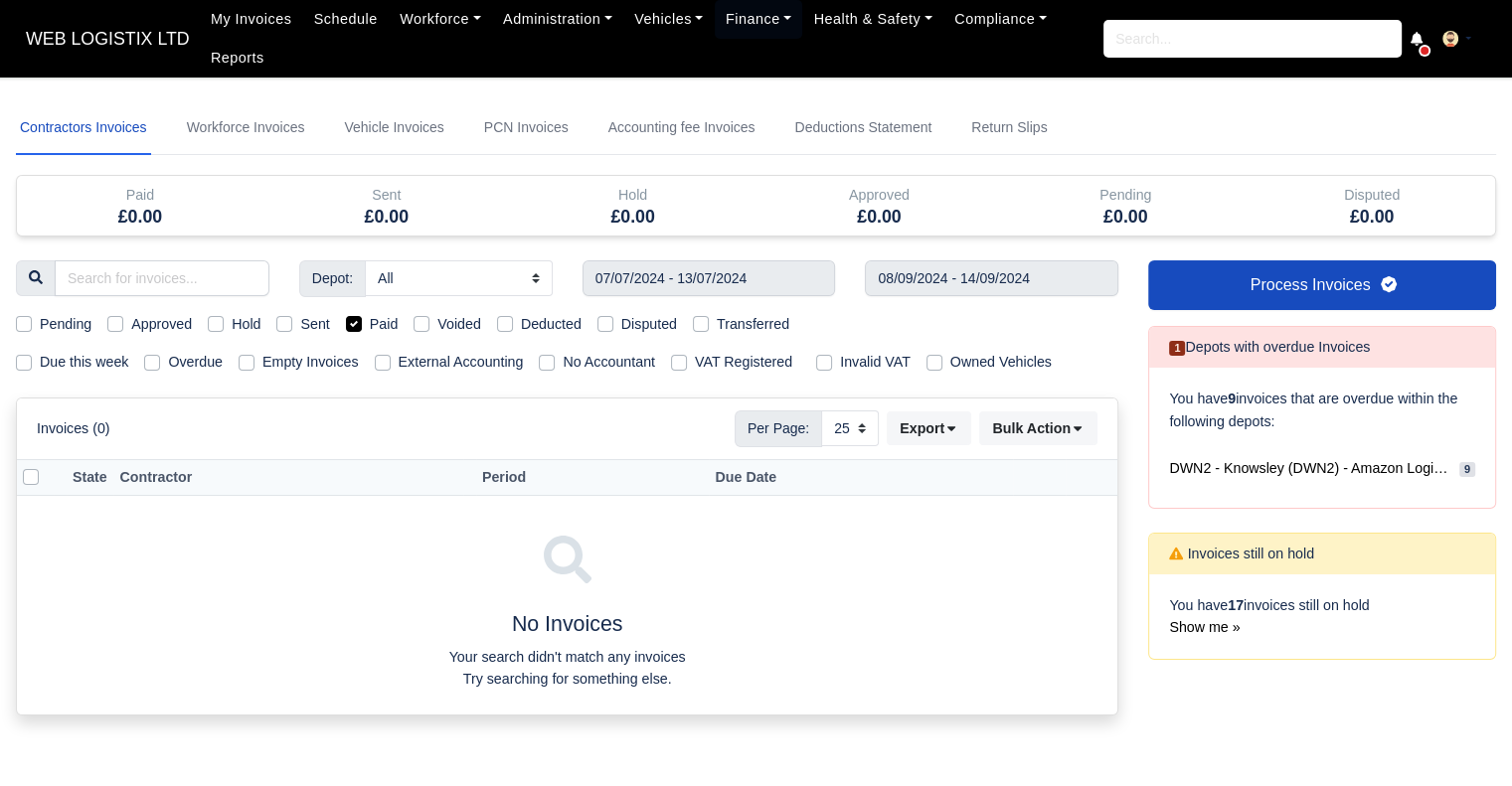 click on "Paid" at bounding box center [384, 324] 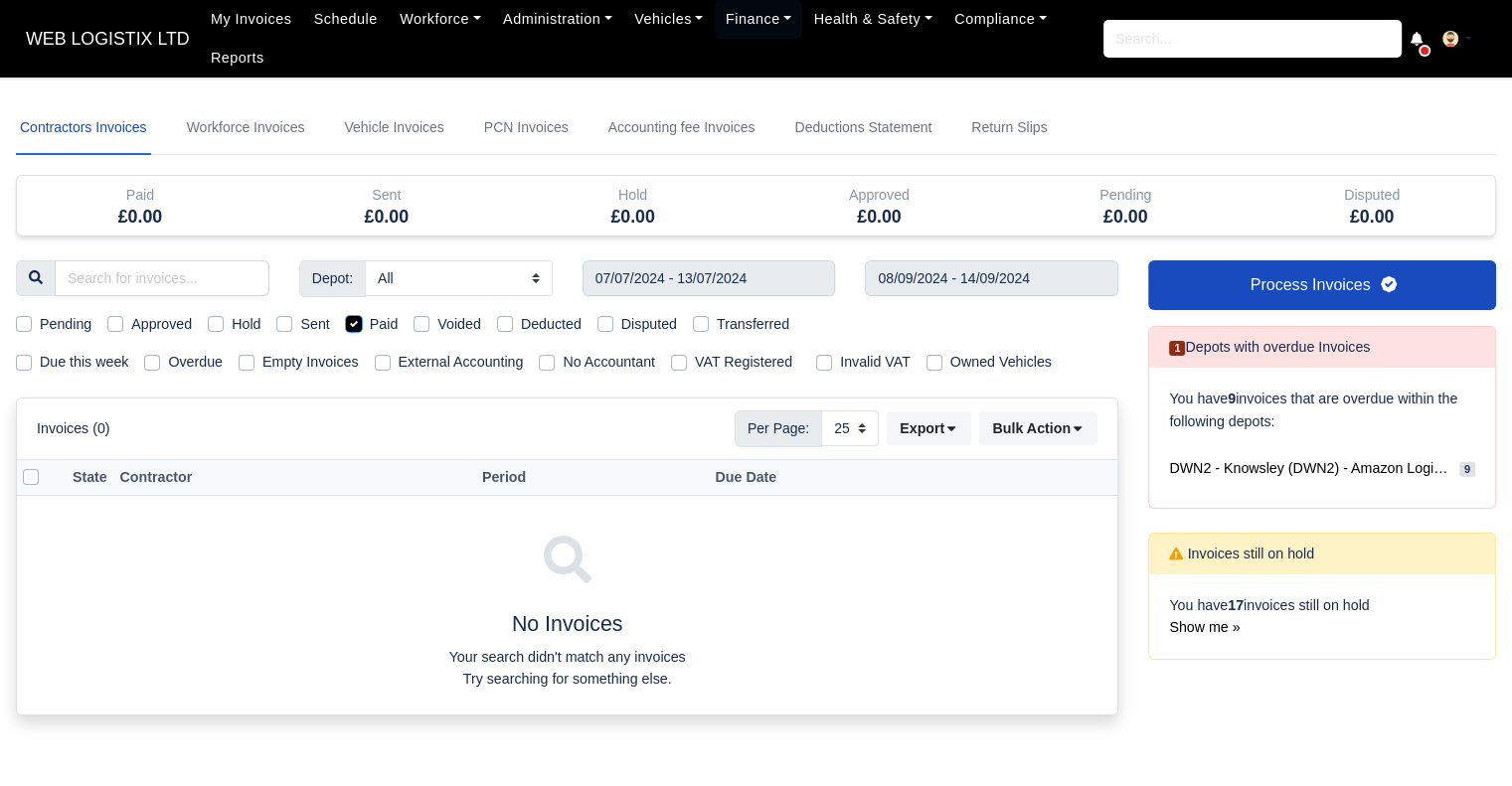 click on "Paid" at bounding box center [354, 321] 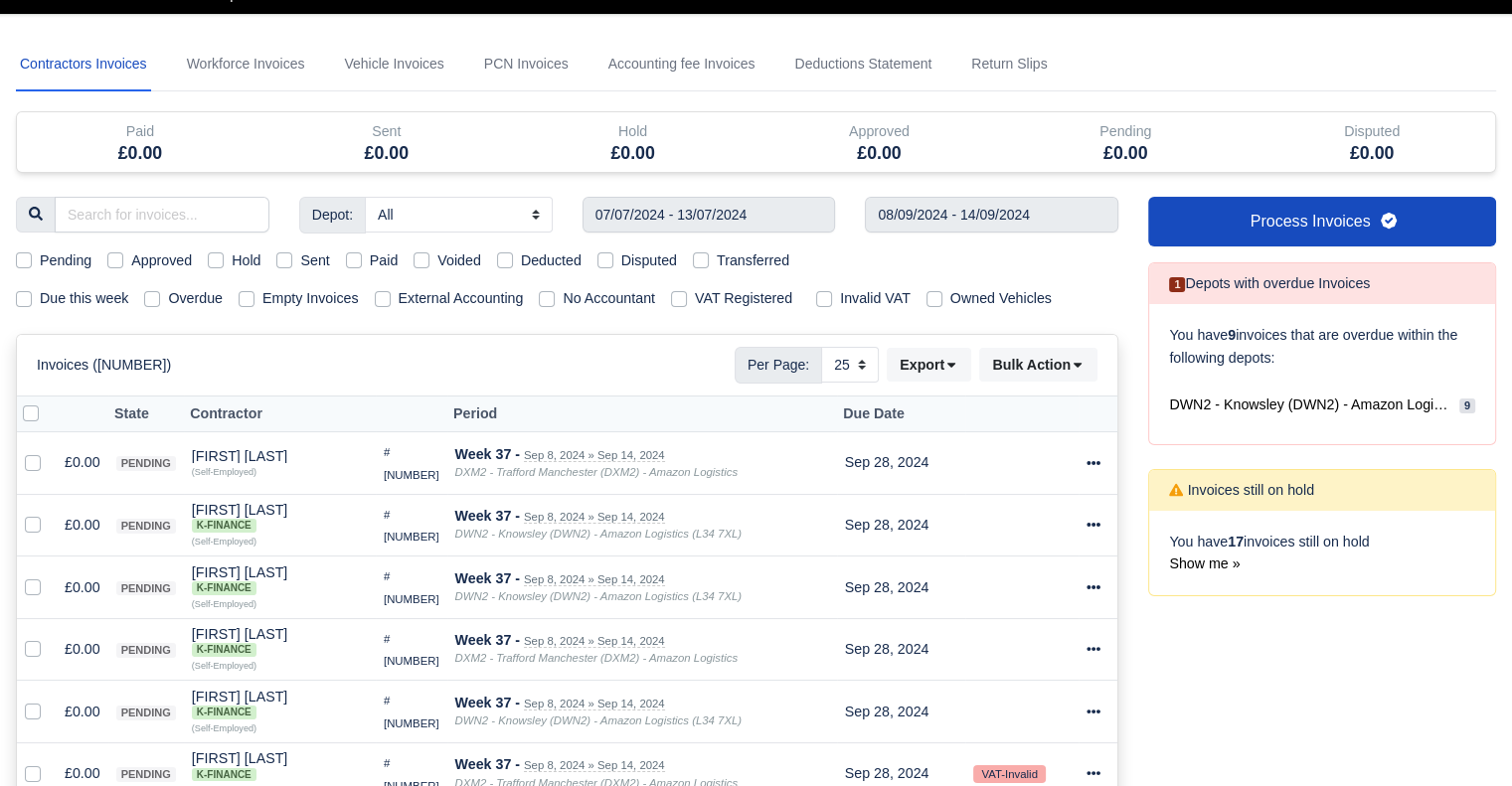 scroll, scrollTop: 0, scrollLeft: 0, axis: both 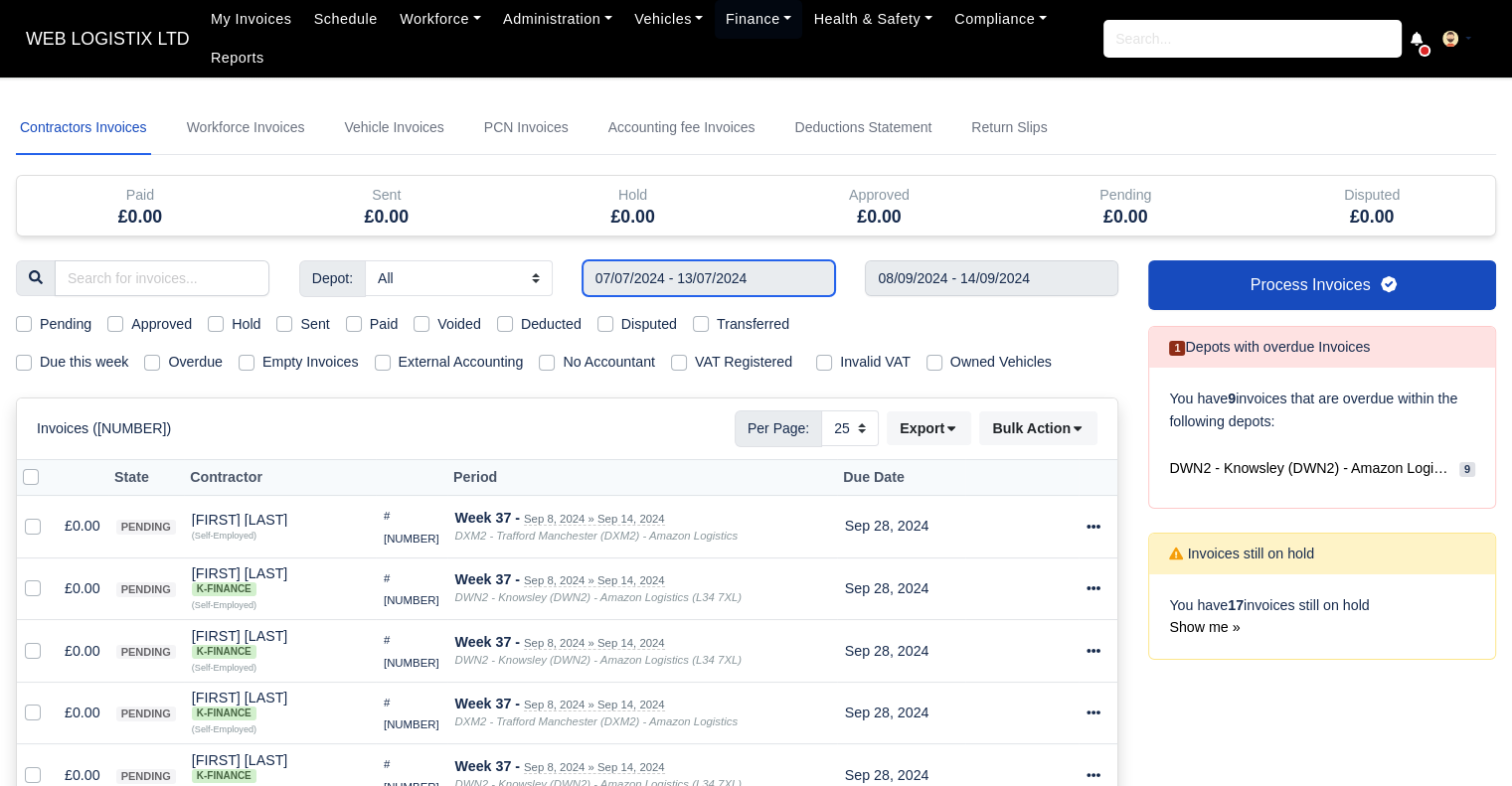 click on "07/07/2024 - 13/07/2024" at bounding box center [709, 278] 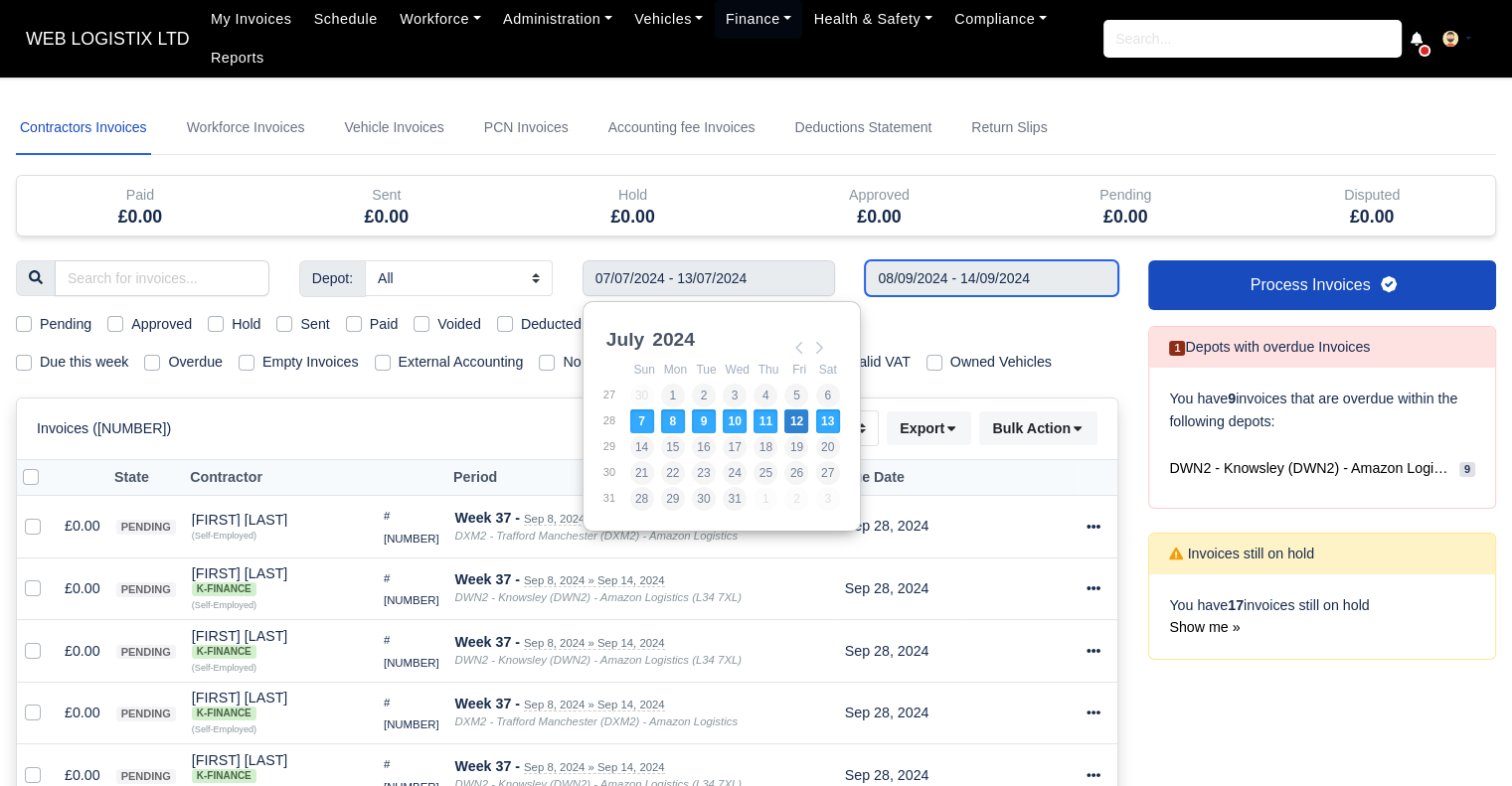 click on "08/09/2024 - 14/09/2024" at bounding box center (991, 278) 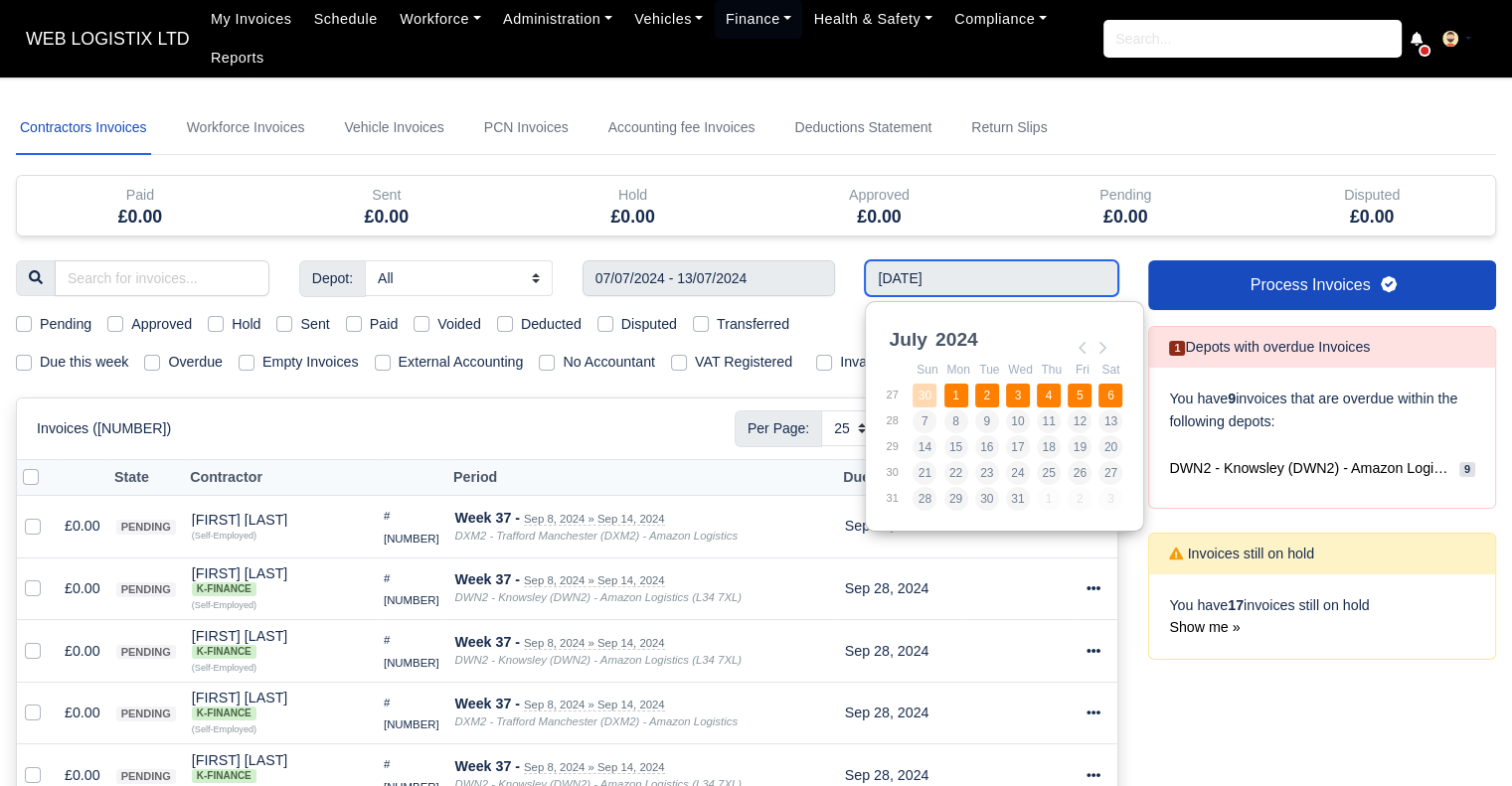 type on "30/06/2024 - 06/07/2024" 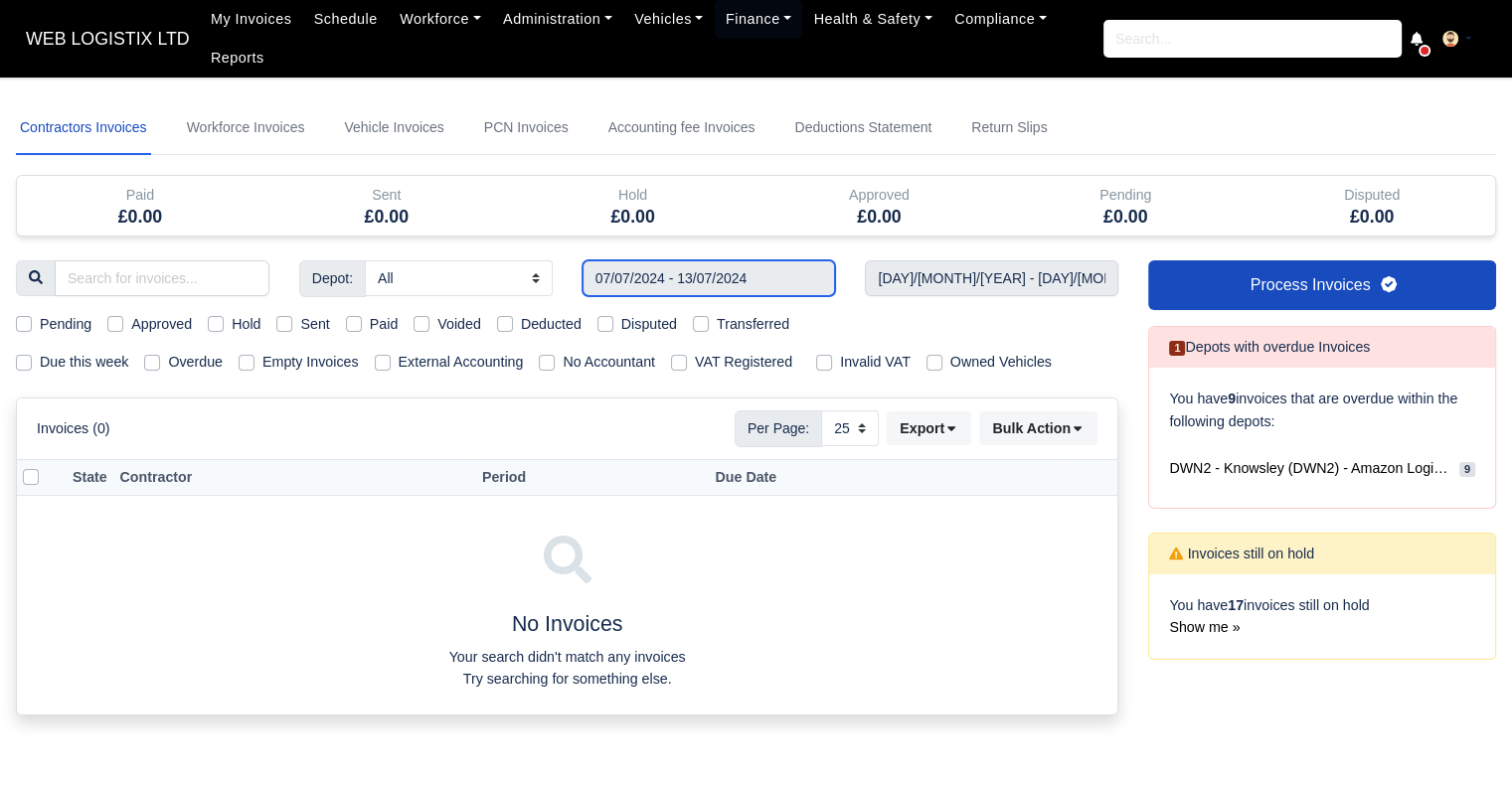 click on "07/07/2024 - 13/07/2024" at bounding box center [709, 278] 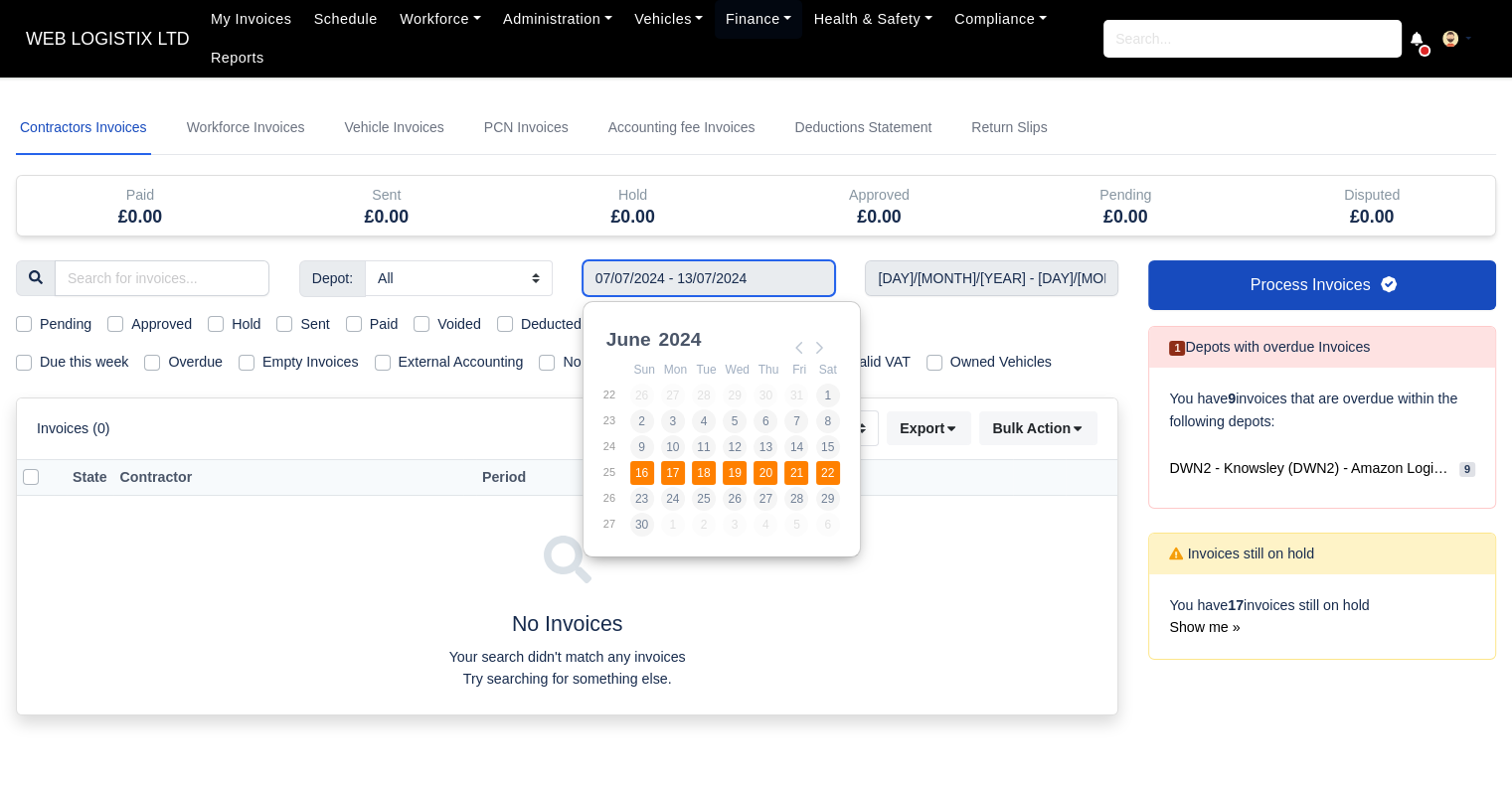 click on "16" at bounding box center (644, 473) 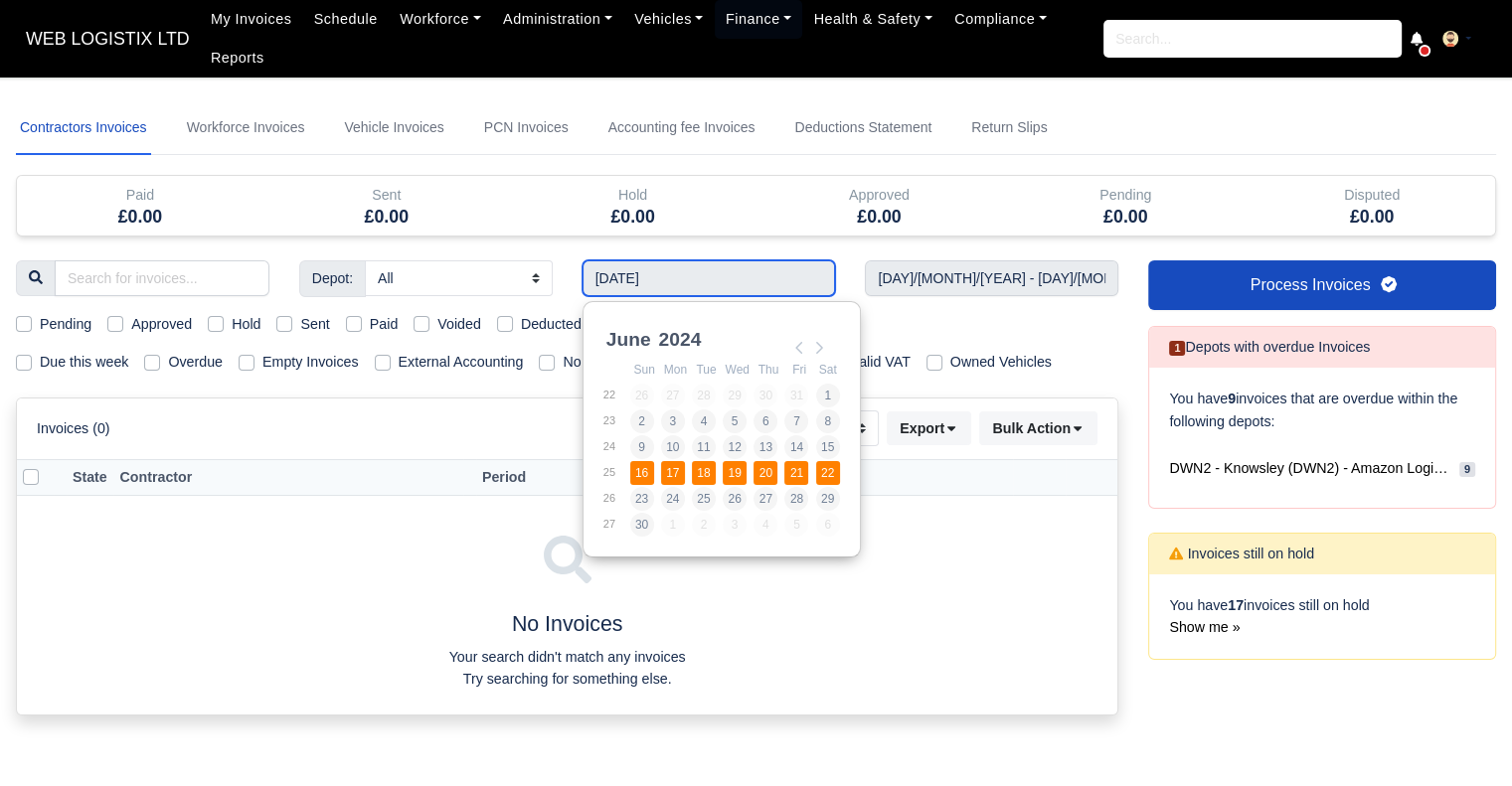 type on "16/06/2024 - 22/06/2024" 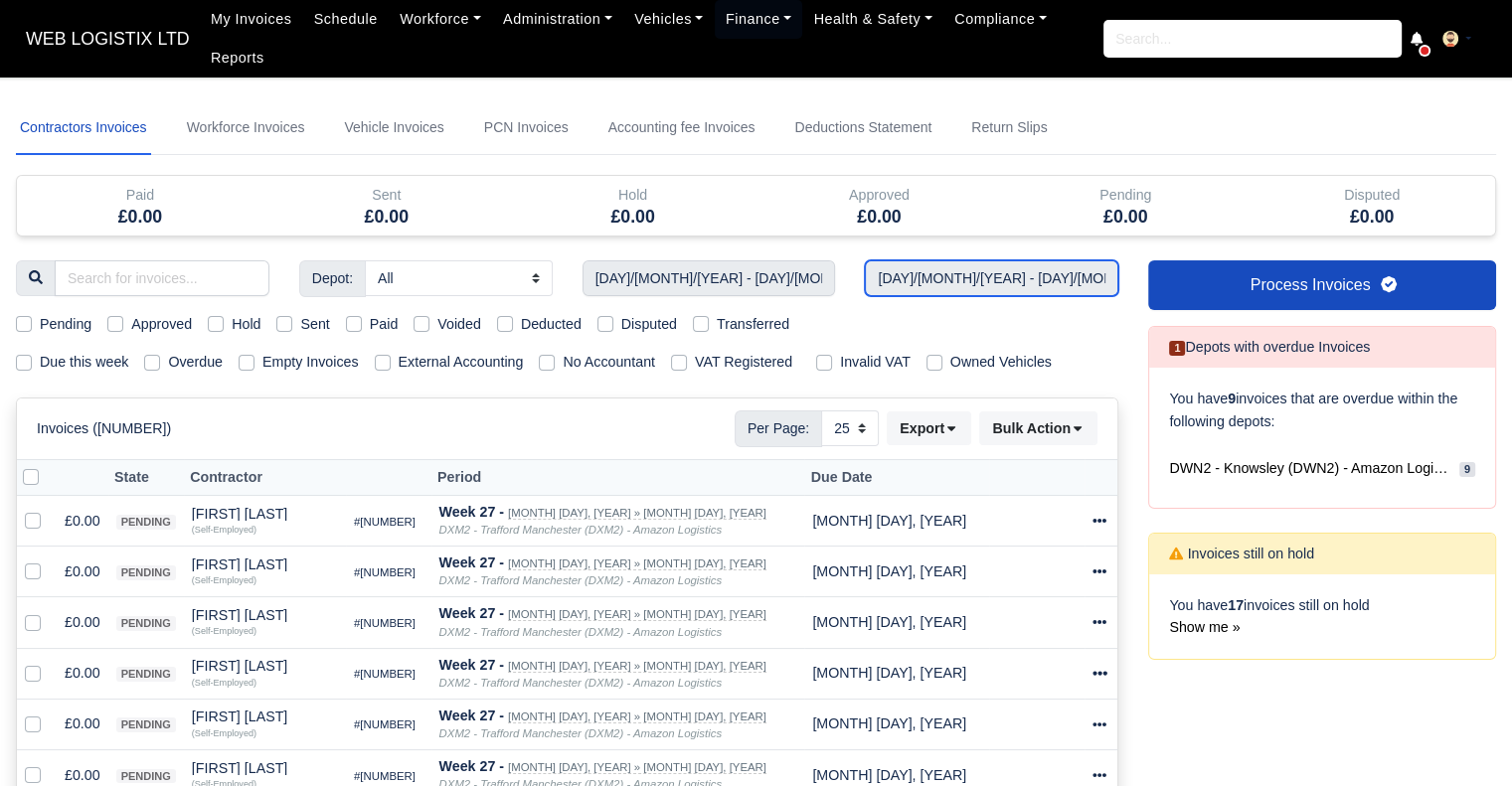 click on "30/06/2024 - 06/07/2024" at bounding box center (991, 278) 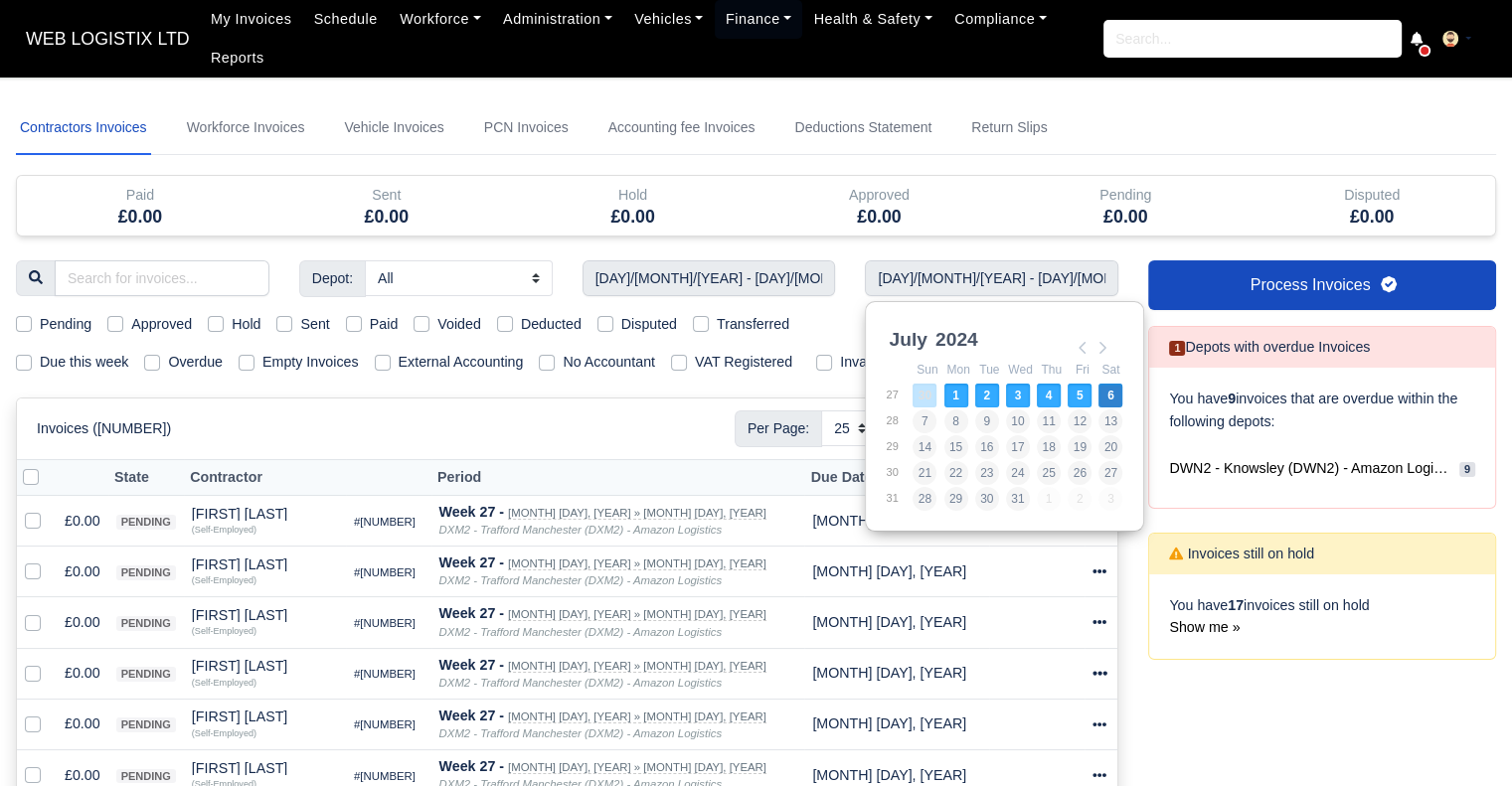 click on "Transferred" at bounding box center (753, 324) 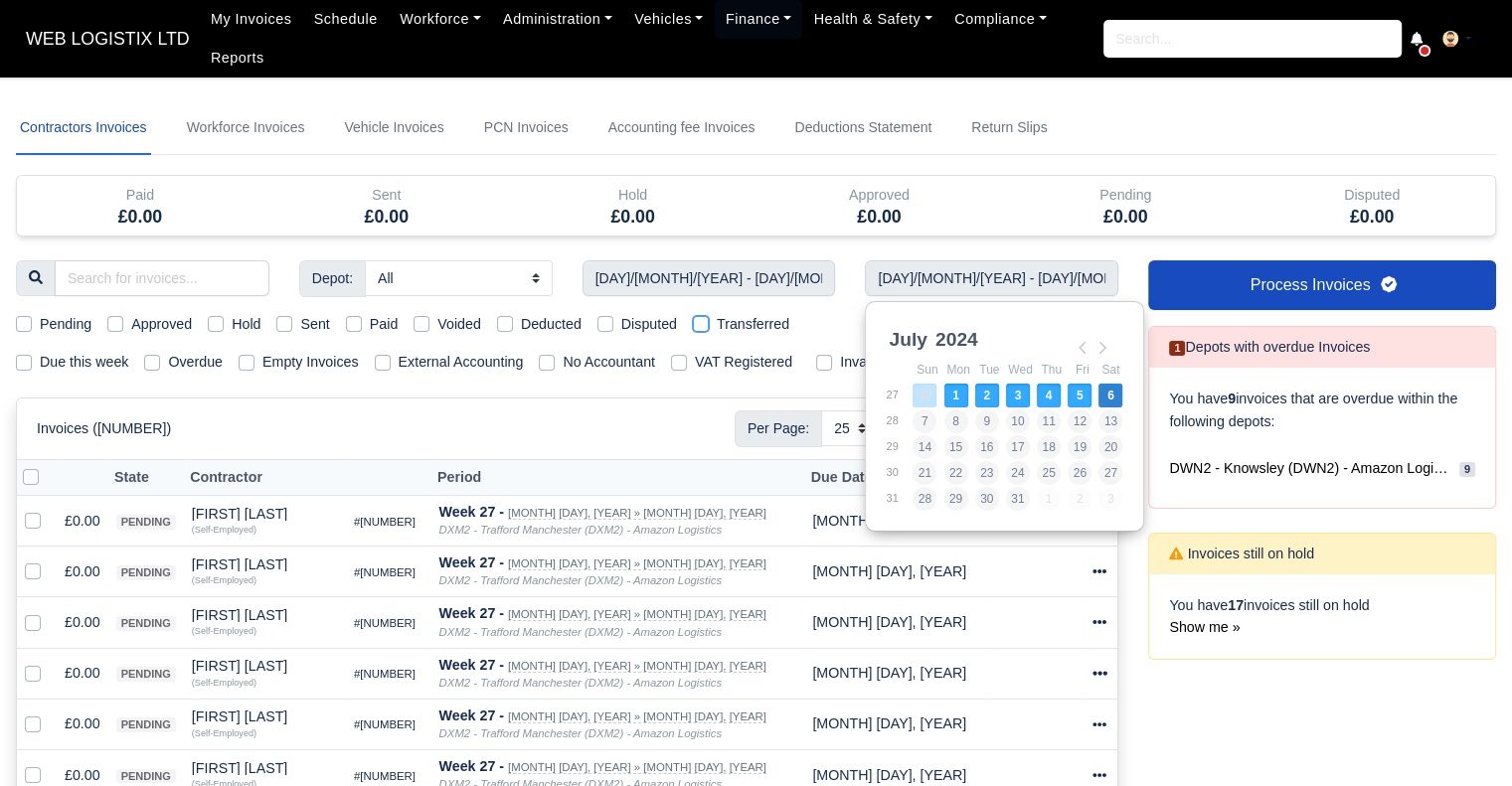 click on "Transferred" at bounding box center (701, 321) 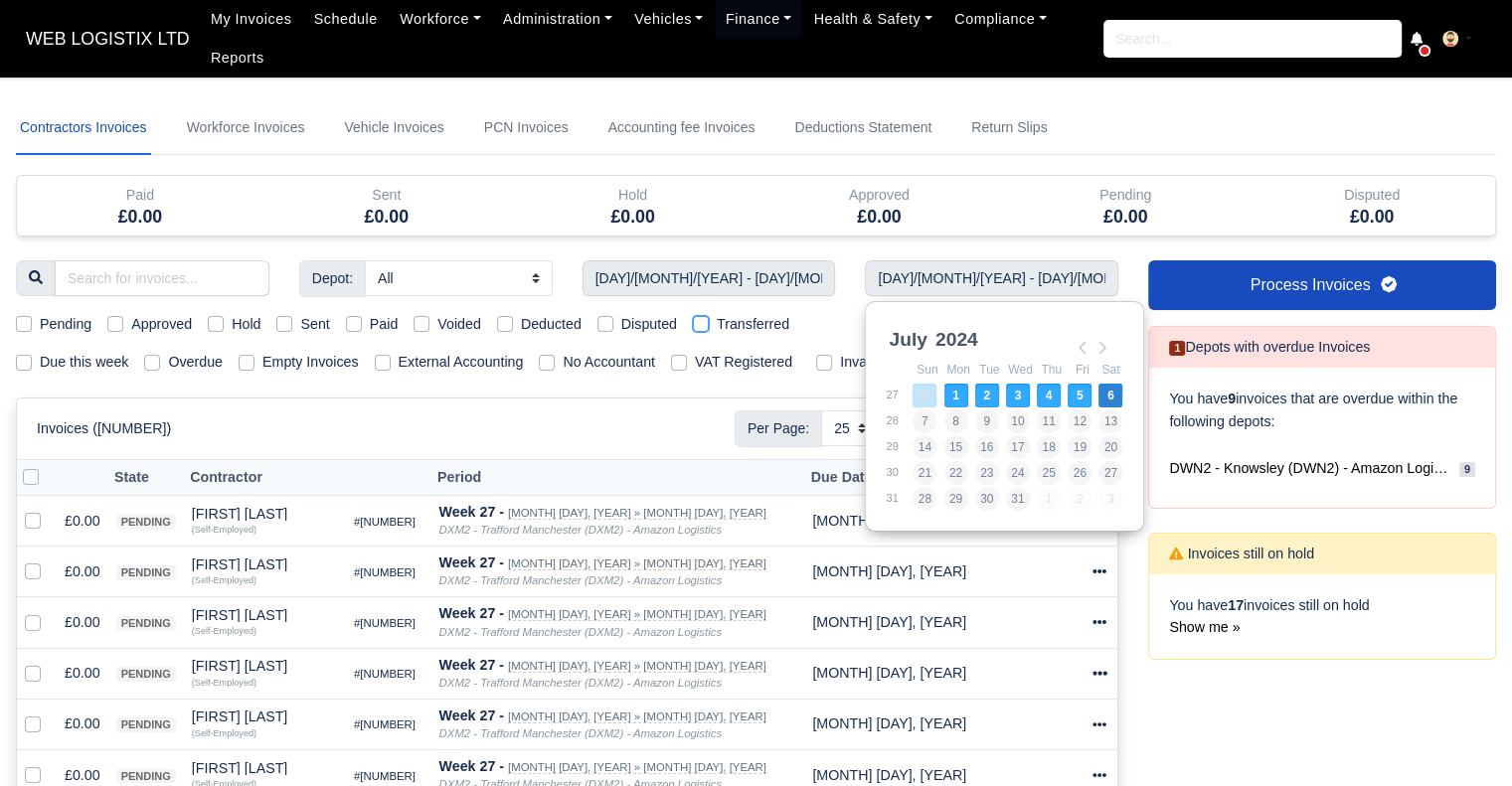 checkbox on "true" 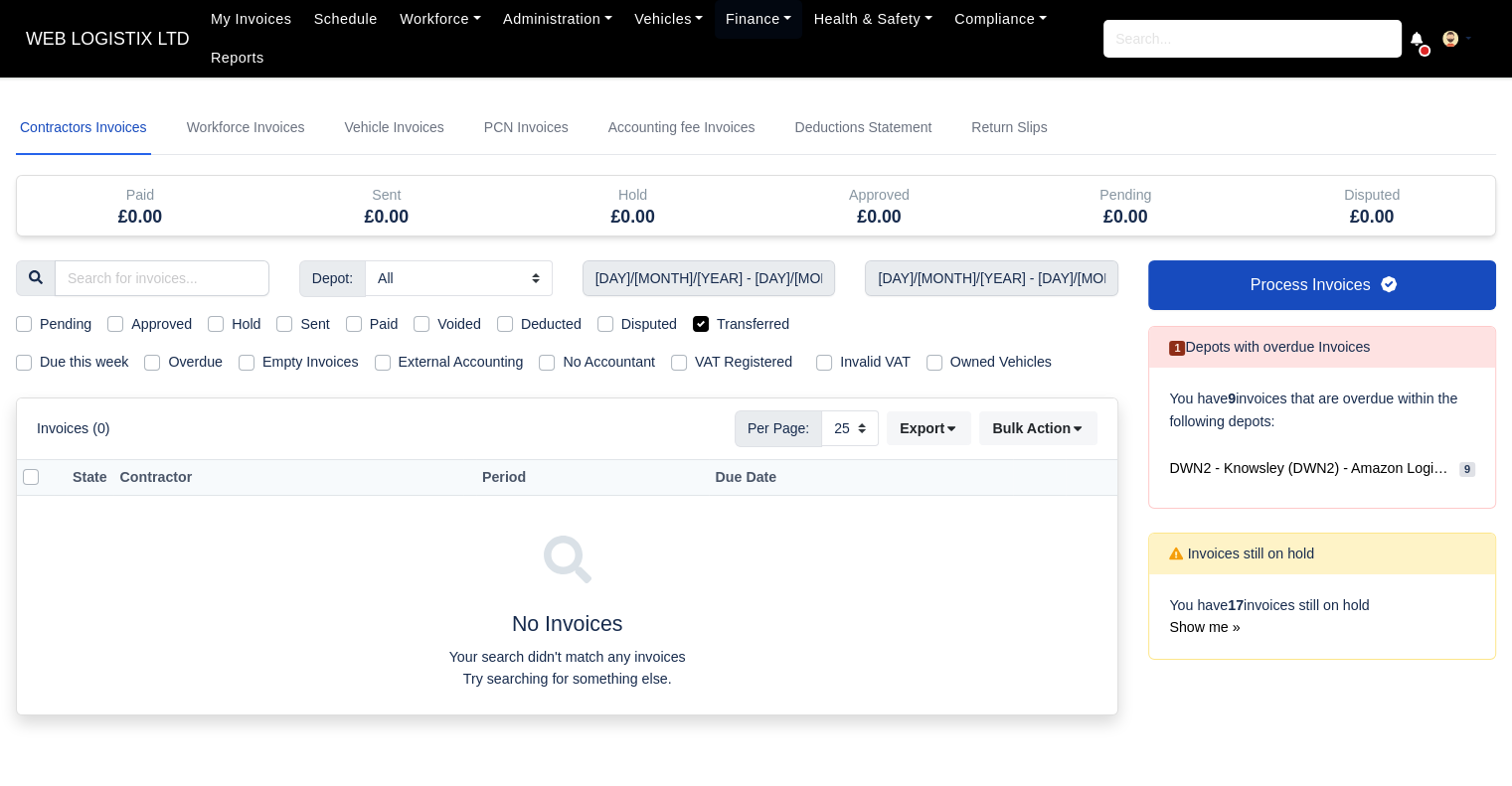 click on "Transferred" at bounding box center (753, 324) 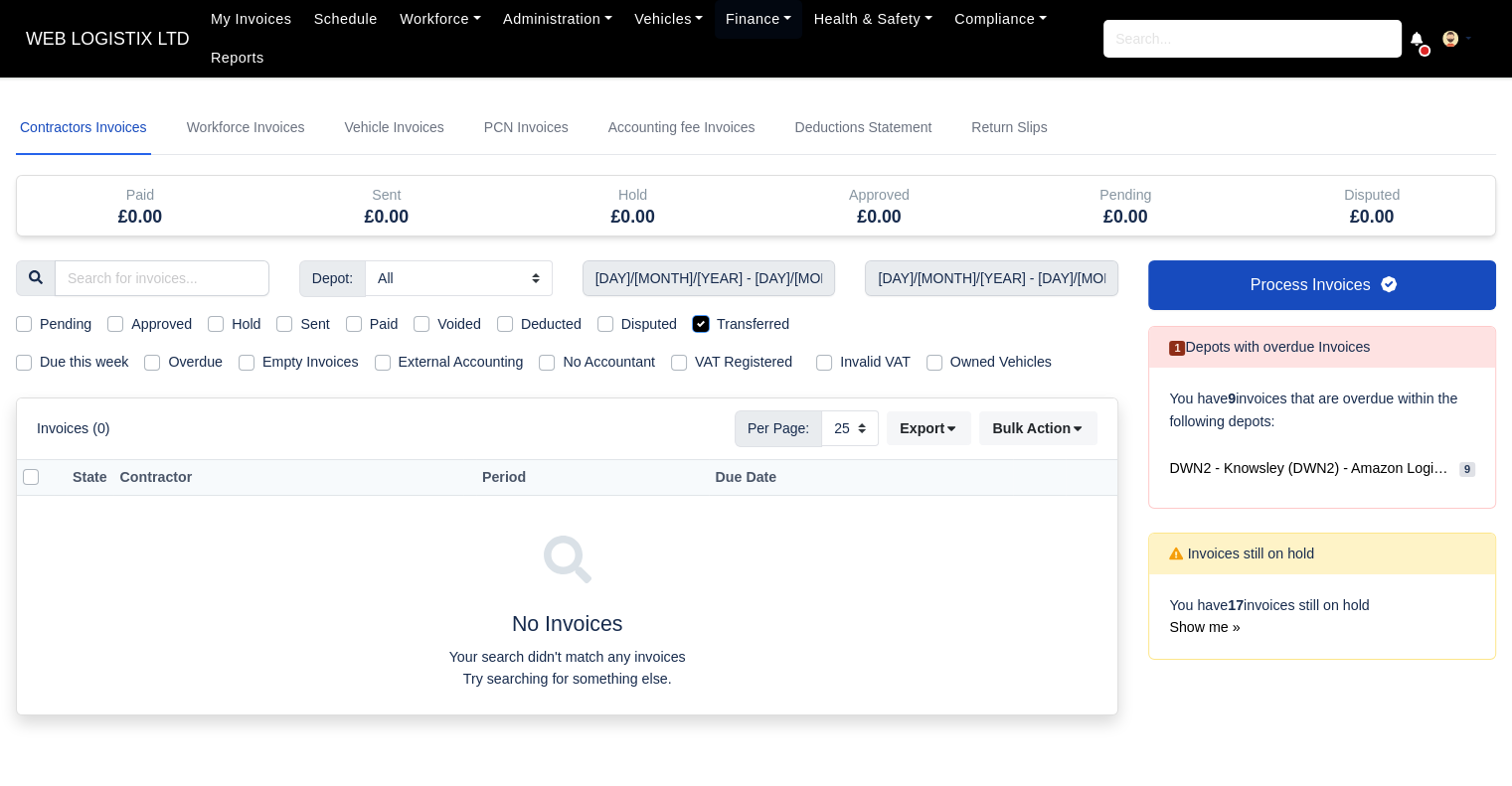 click on "Transferred" at bounding box center [701, 321] 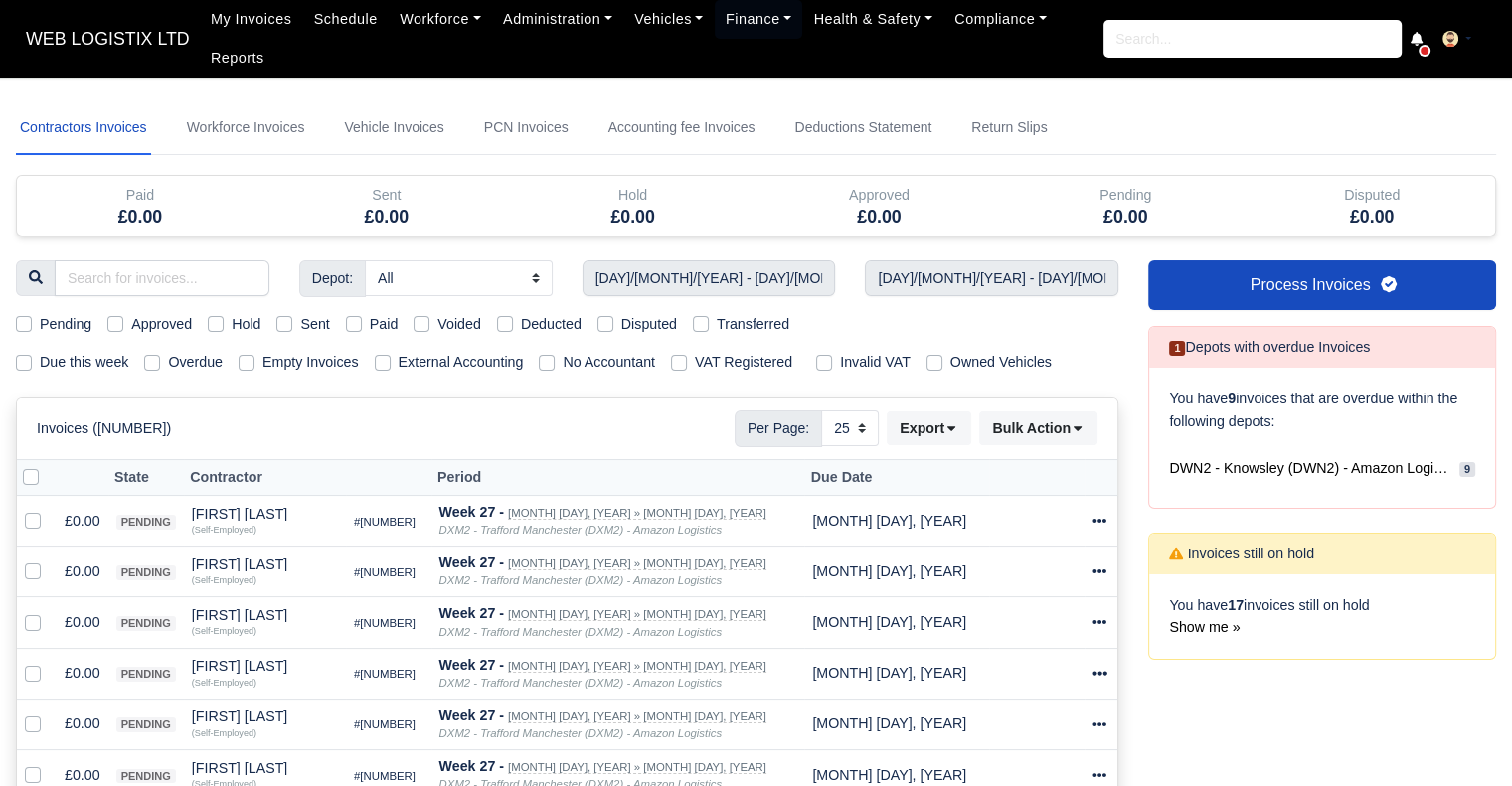 click on "Paid" at bounding box center [384, 324] 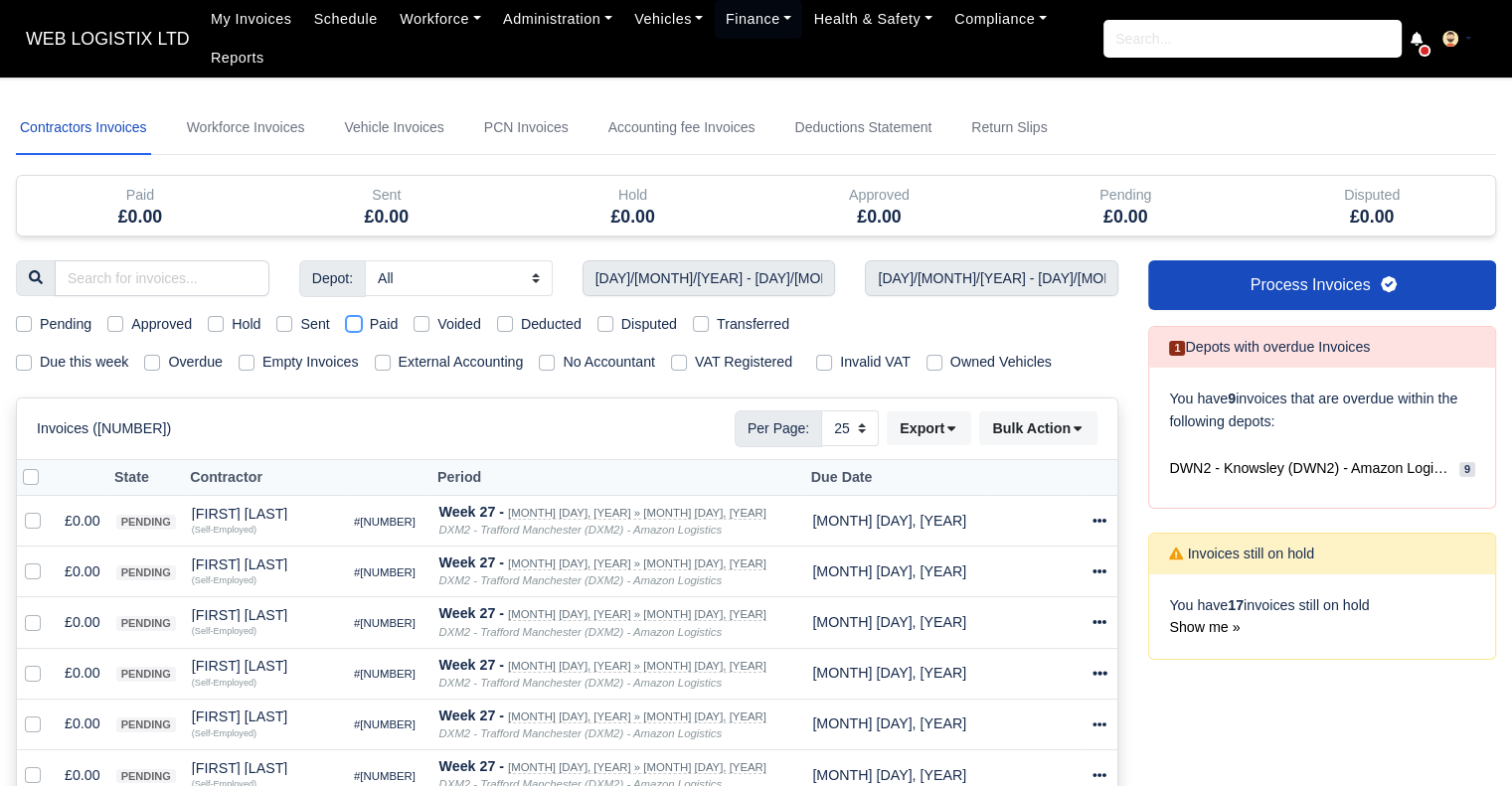 click on "Paid" at bounding box center [354, 321] 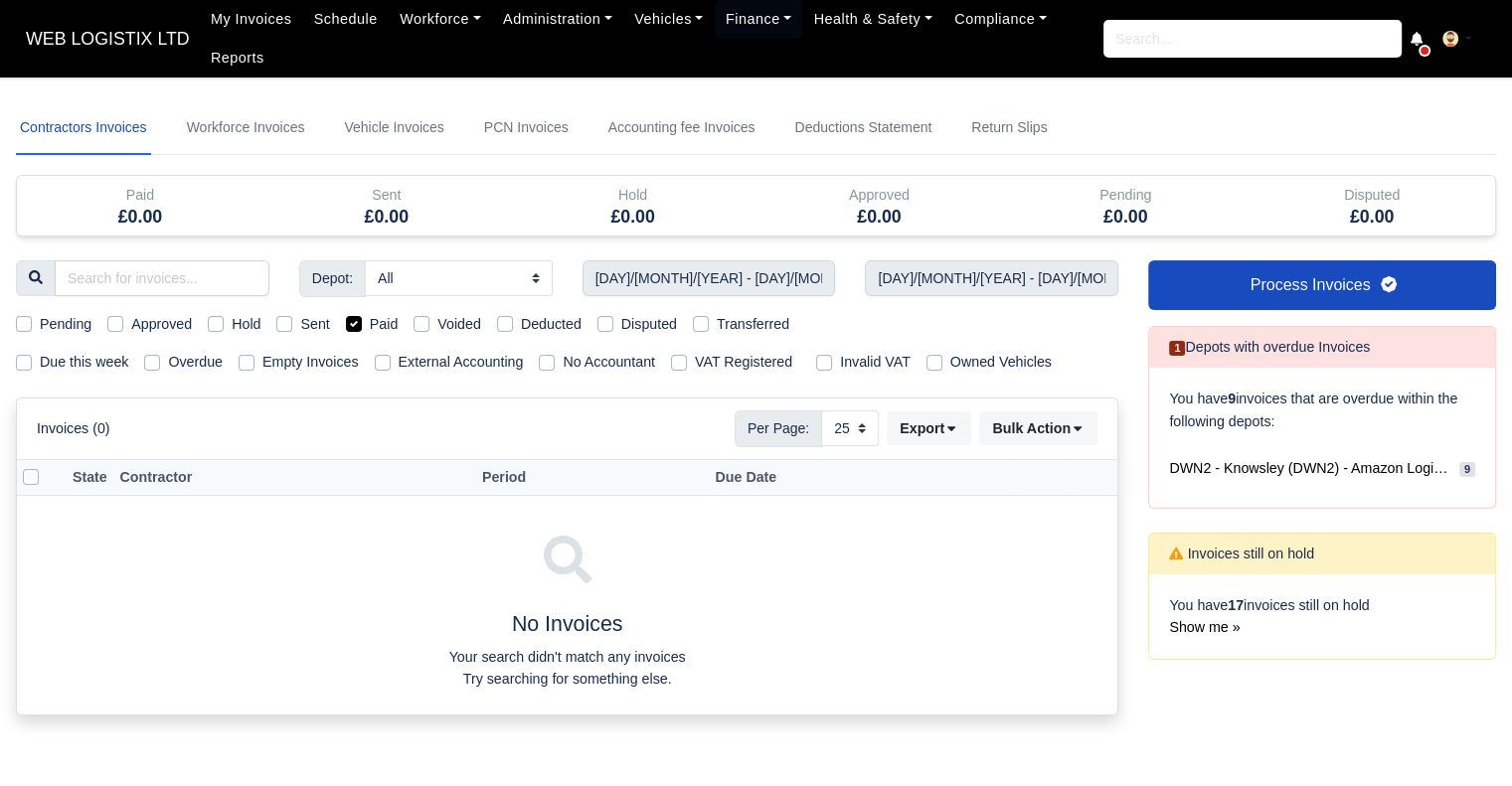 click on "Paid" at bounding box center [384, 324] 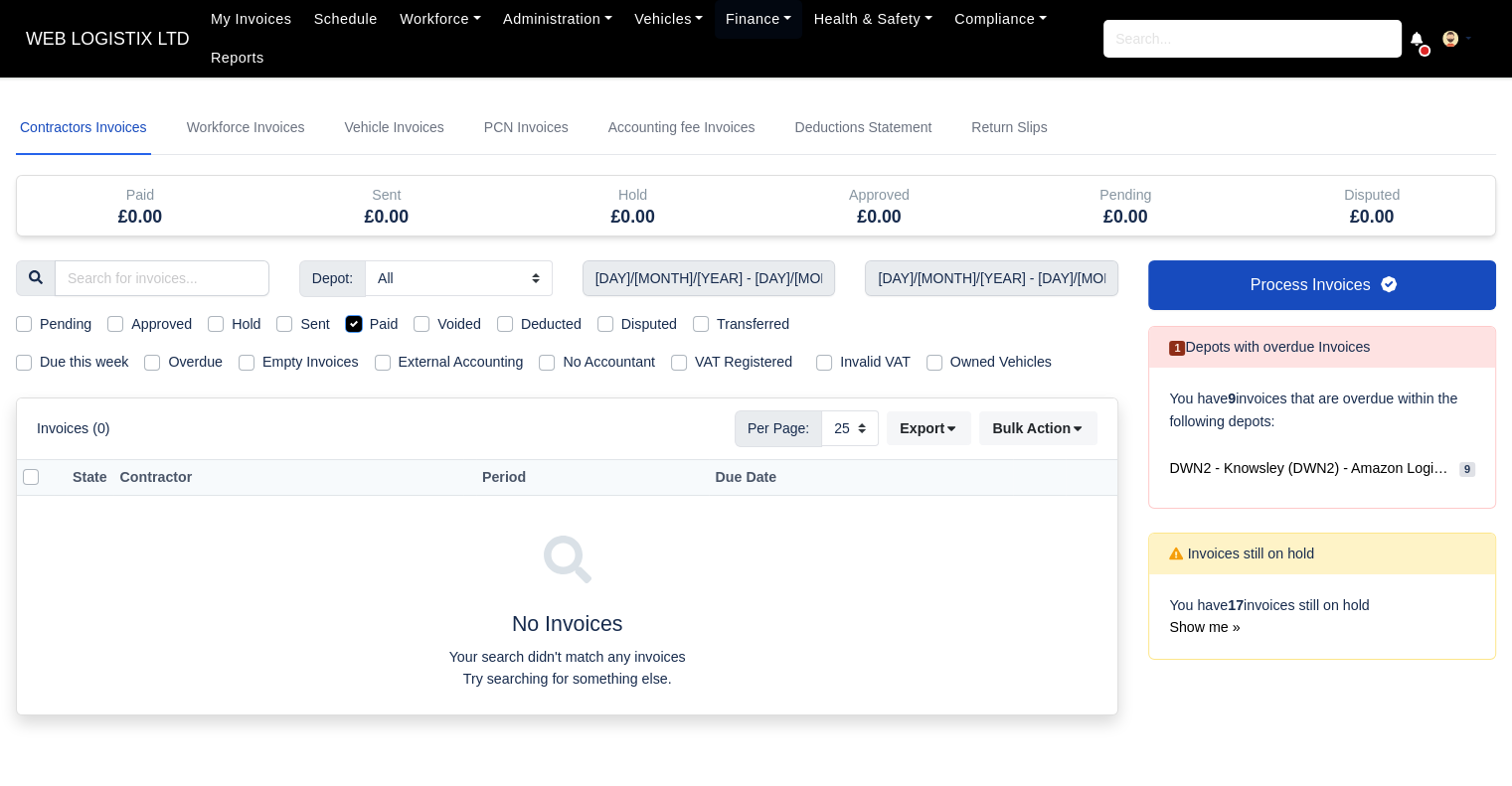 click on "Paid" at bounding box center (354, 321) 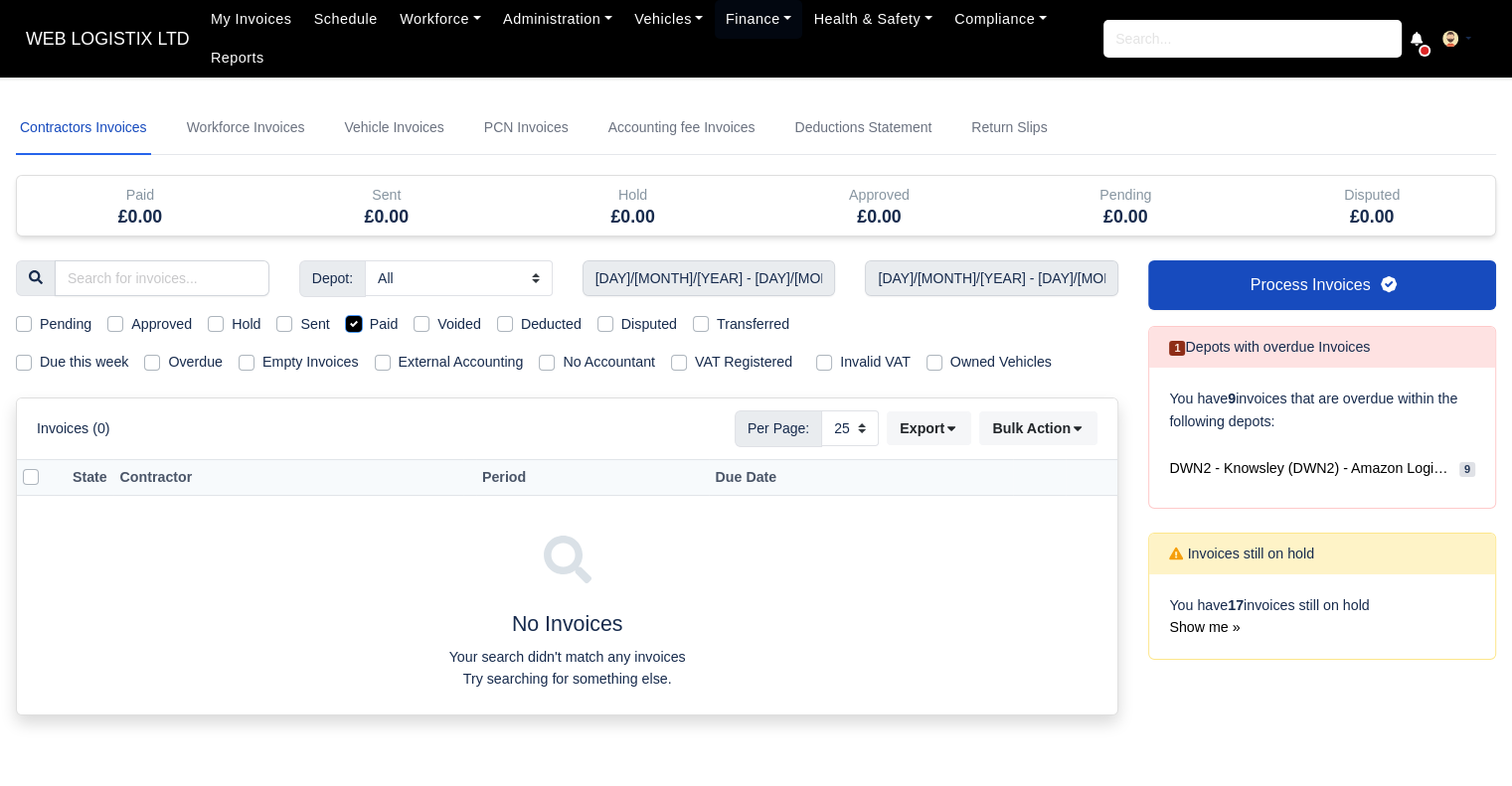 checkbox on "false" 